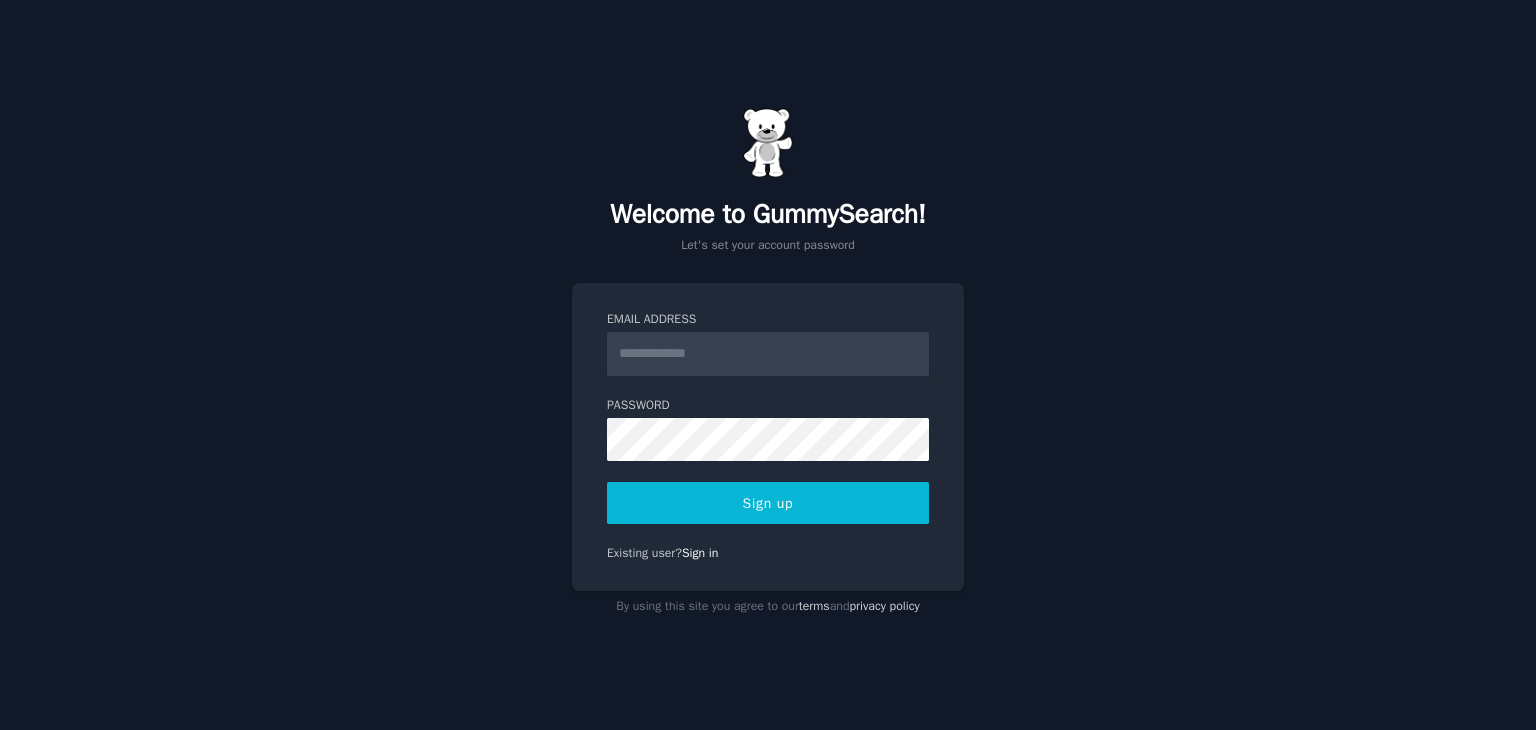 scroll, scrollTop: 0, scrollLeft: 0, axis: both 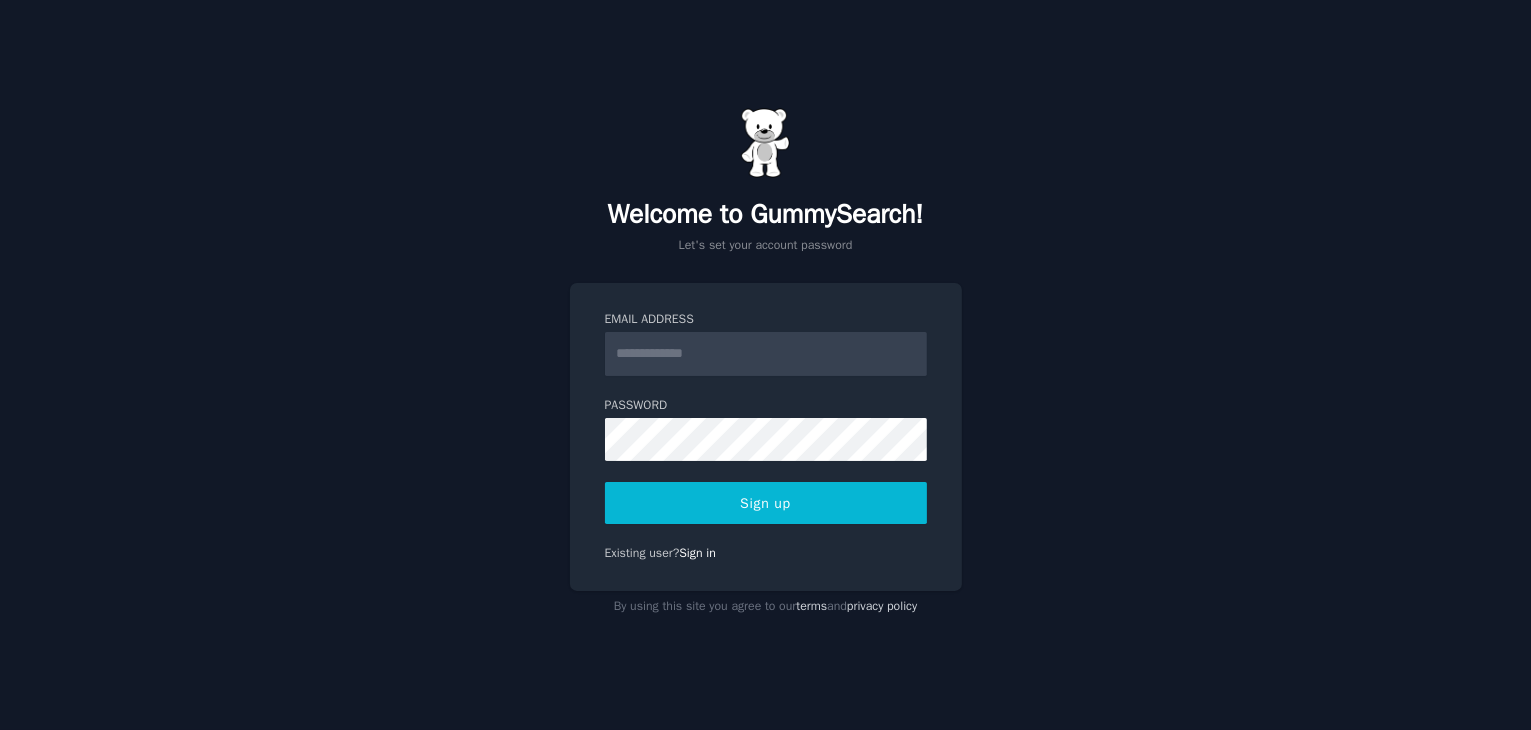 click on "Email Address" at bounding box center [766, 354] 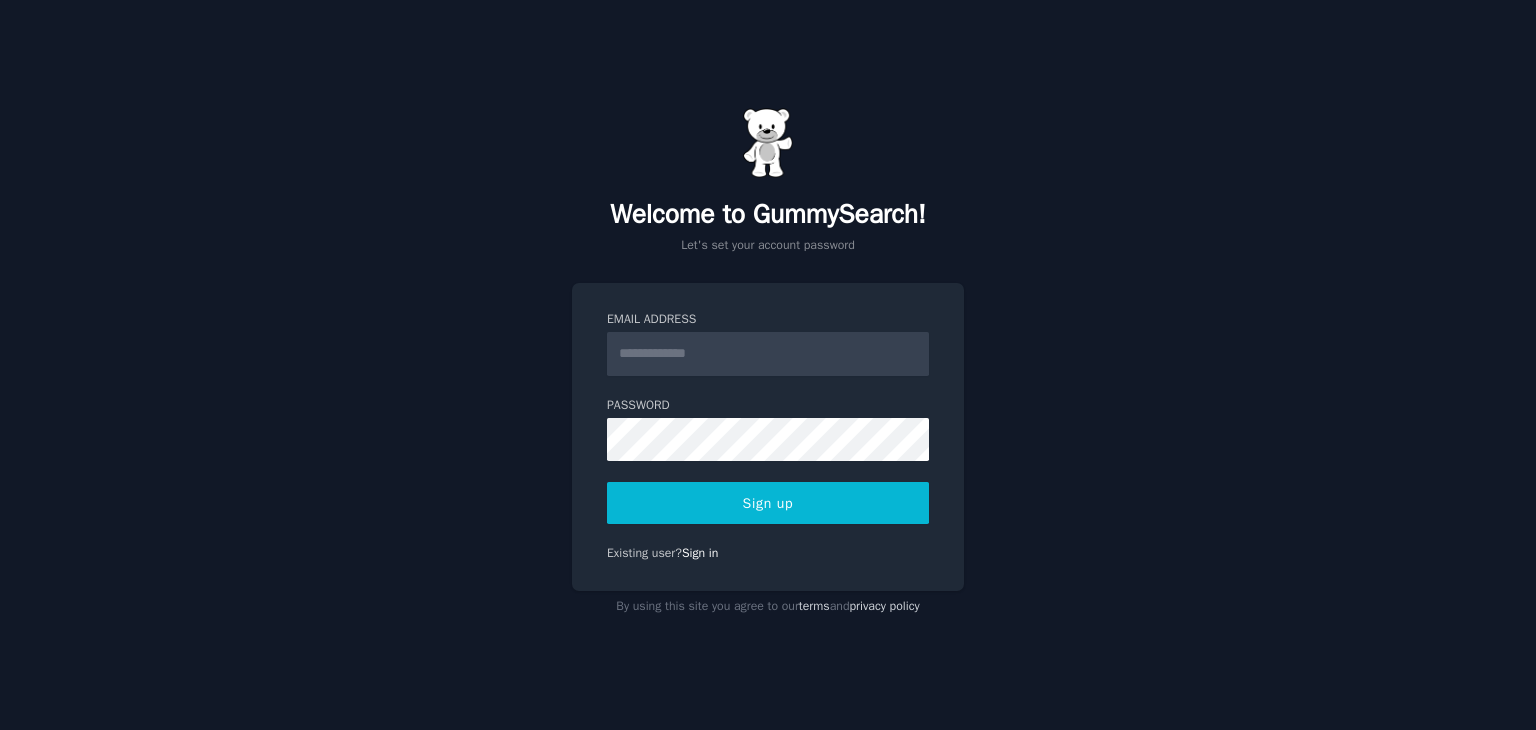 type on "**********" 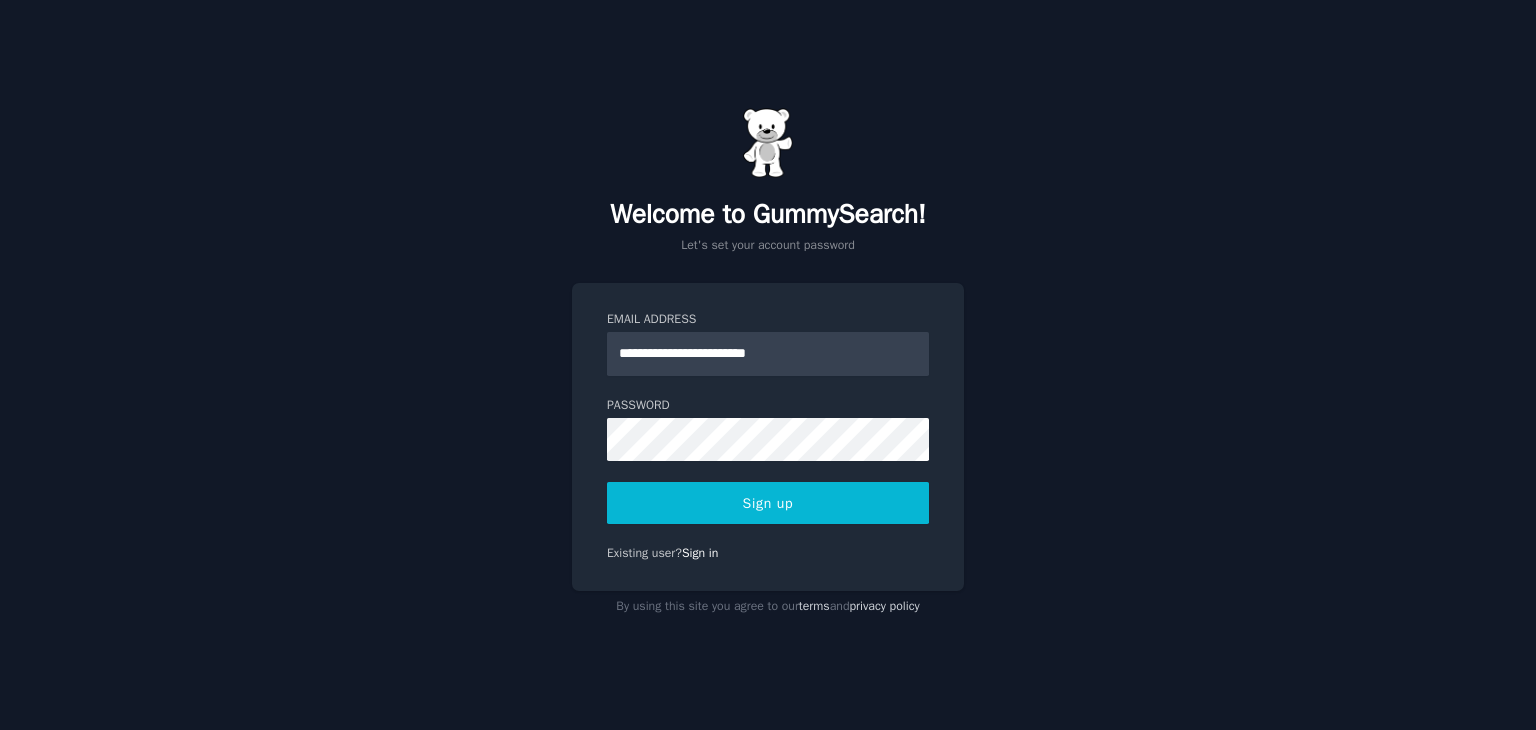 click on "**********" at bounding box center [768, 365] 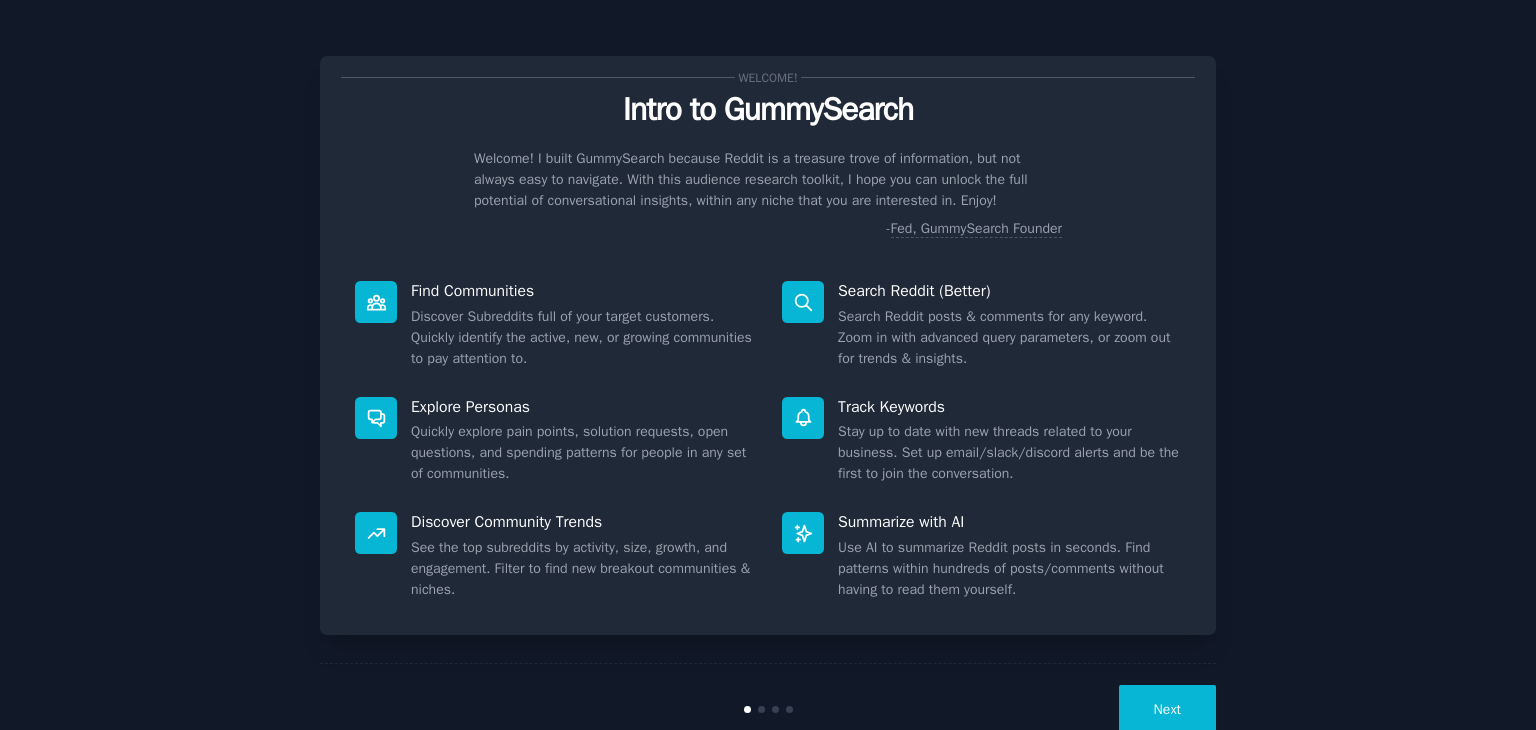 scroll, scrollTop: 0, scrollLeft: 0, axis: both 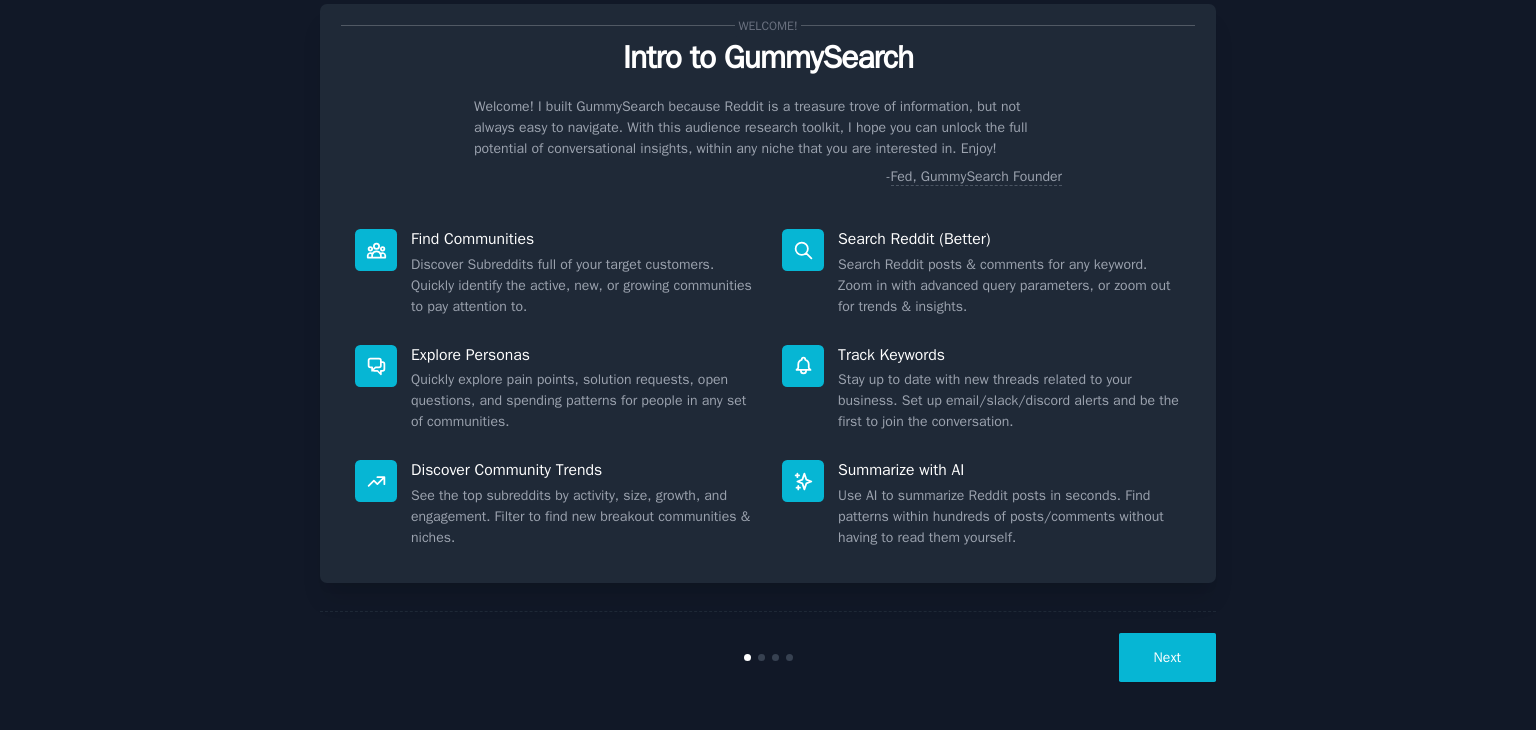 click on "Next" at bounding box center (1167, 657) 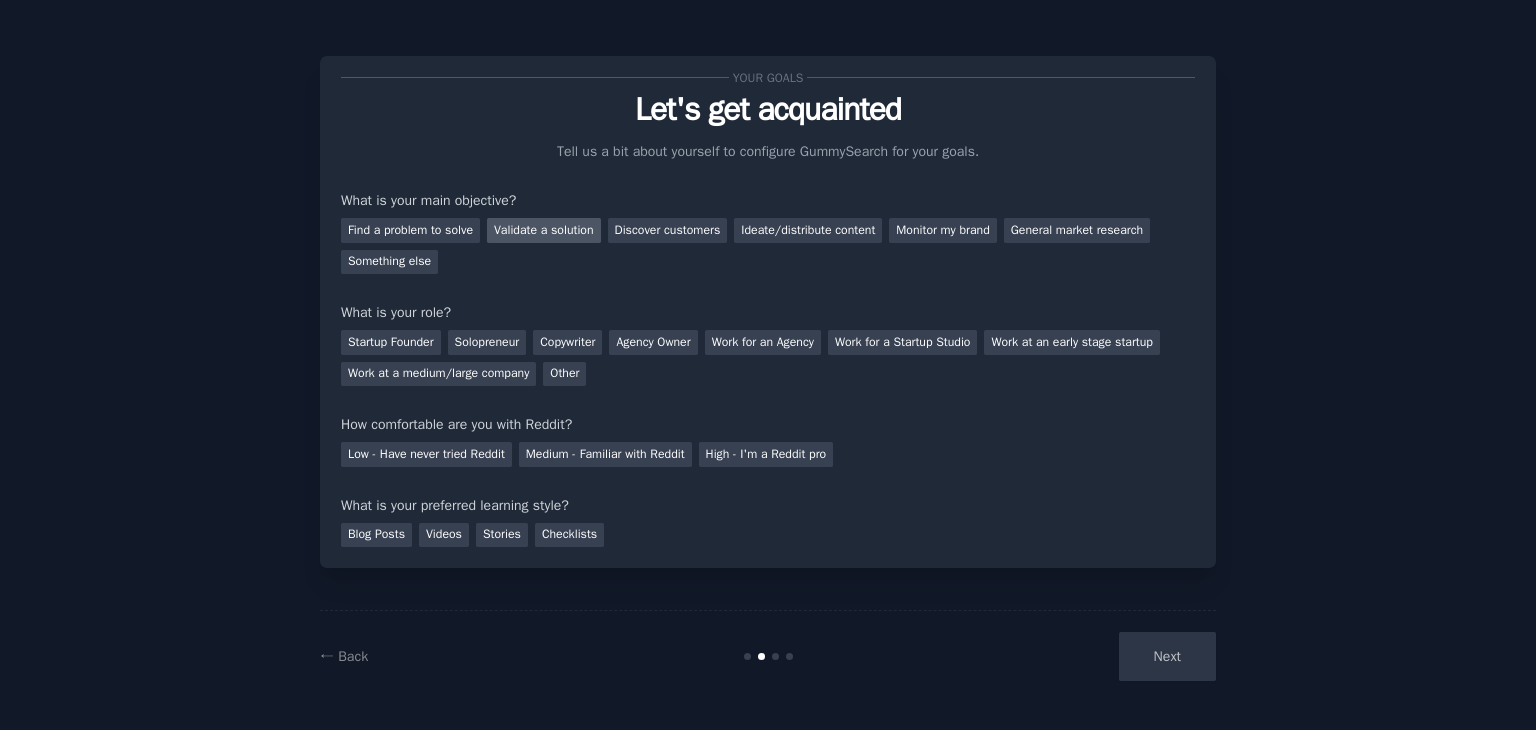 click on "Validate a solution" at bounding box center (544, 230) 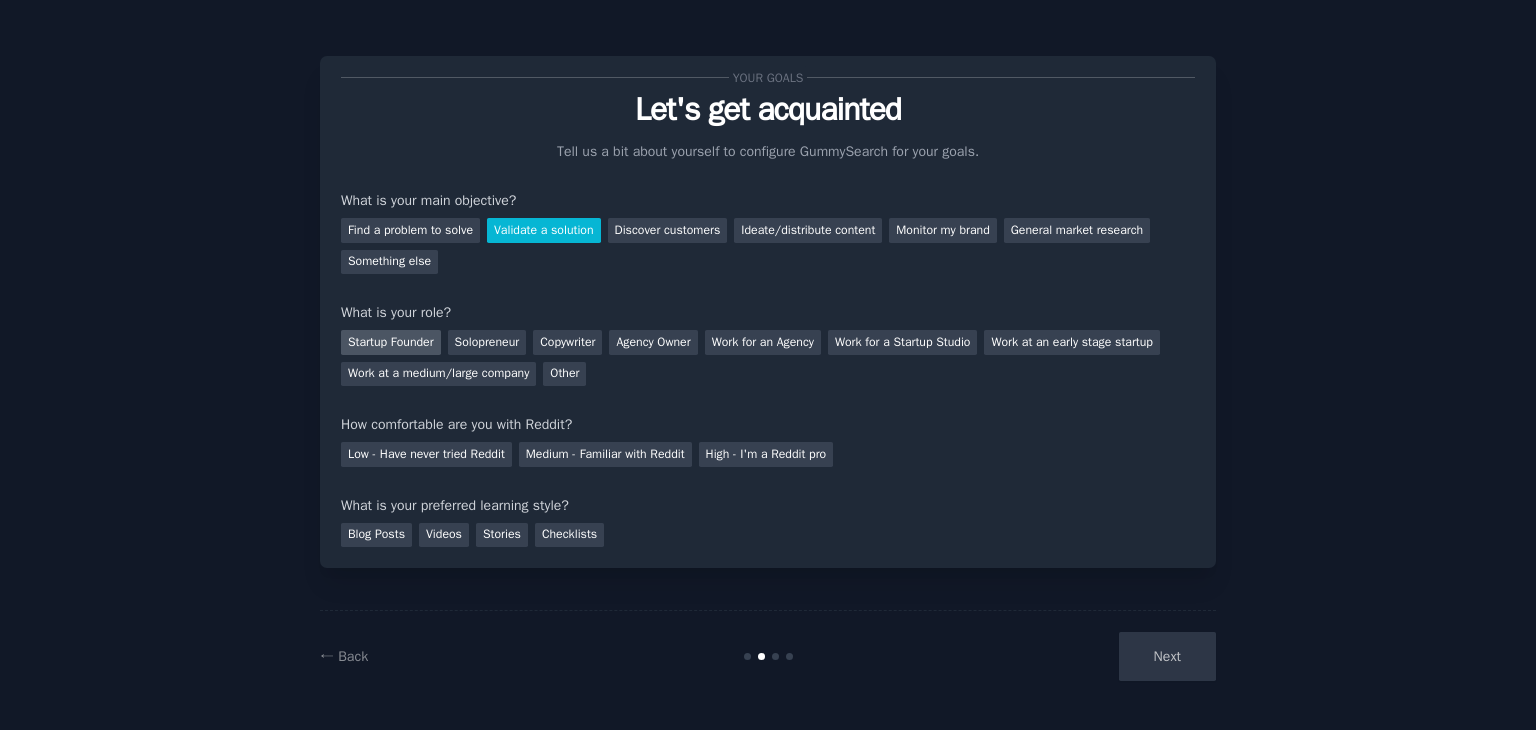 click on "Startup Founder" at bounding box center (391, 342) 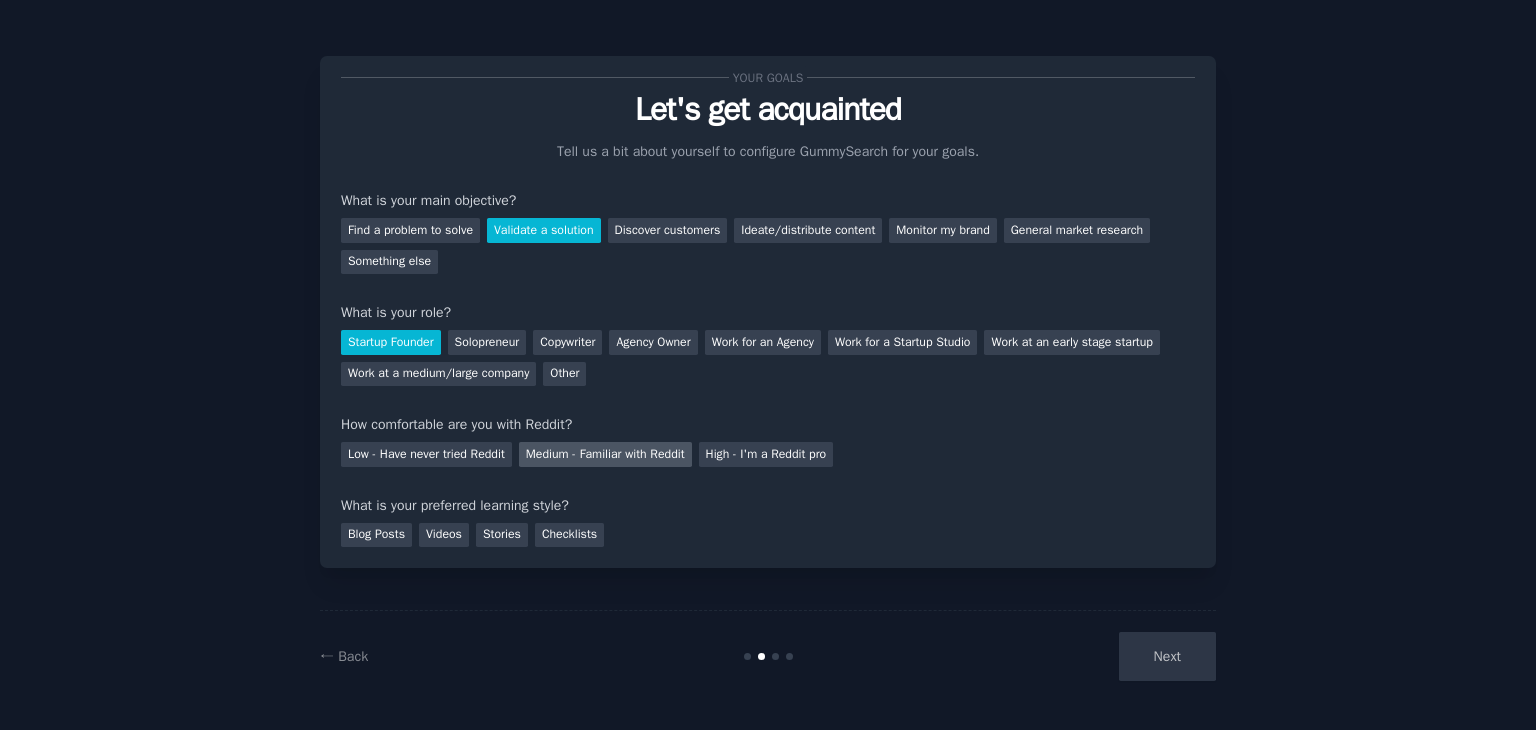click on "Medium - Familiar with Reddit" at bounding box center (605, 454) 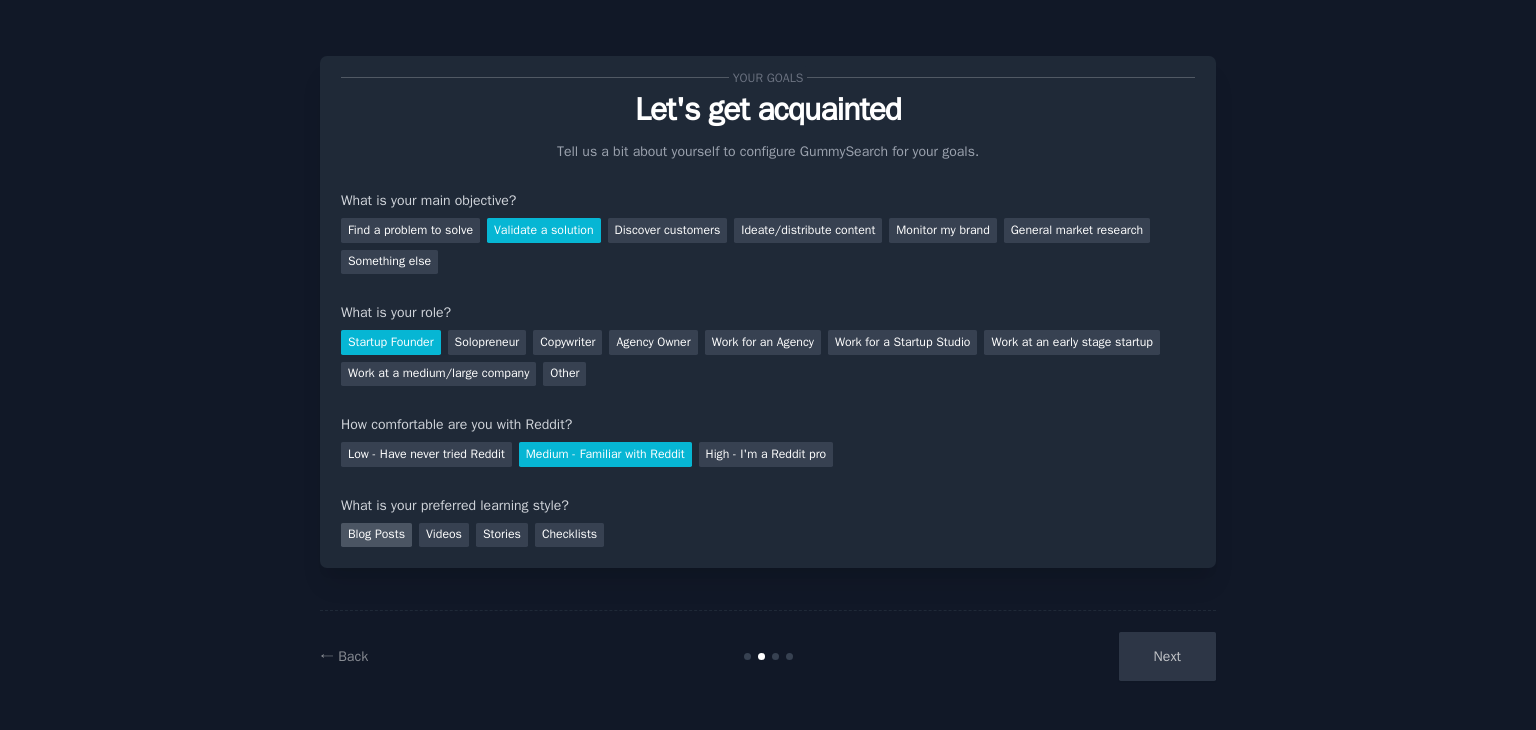 click on "Blog Posts" at bounding box center [376, 535] 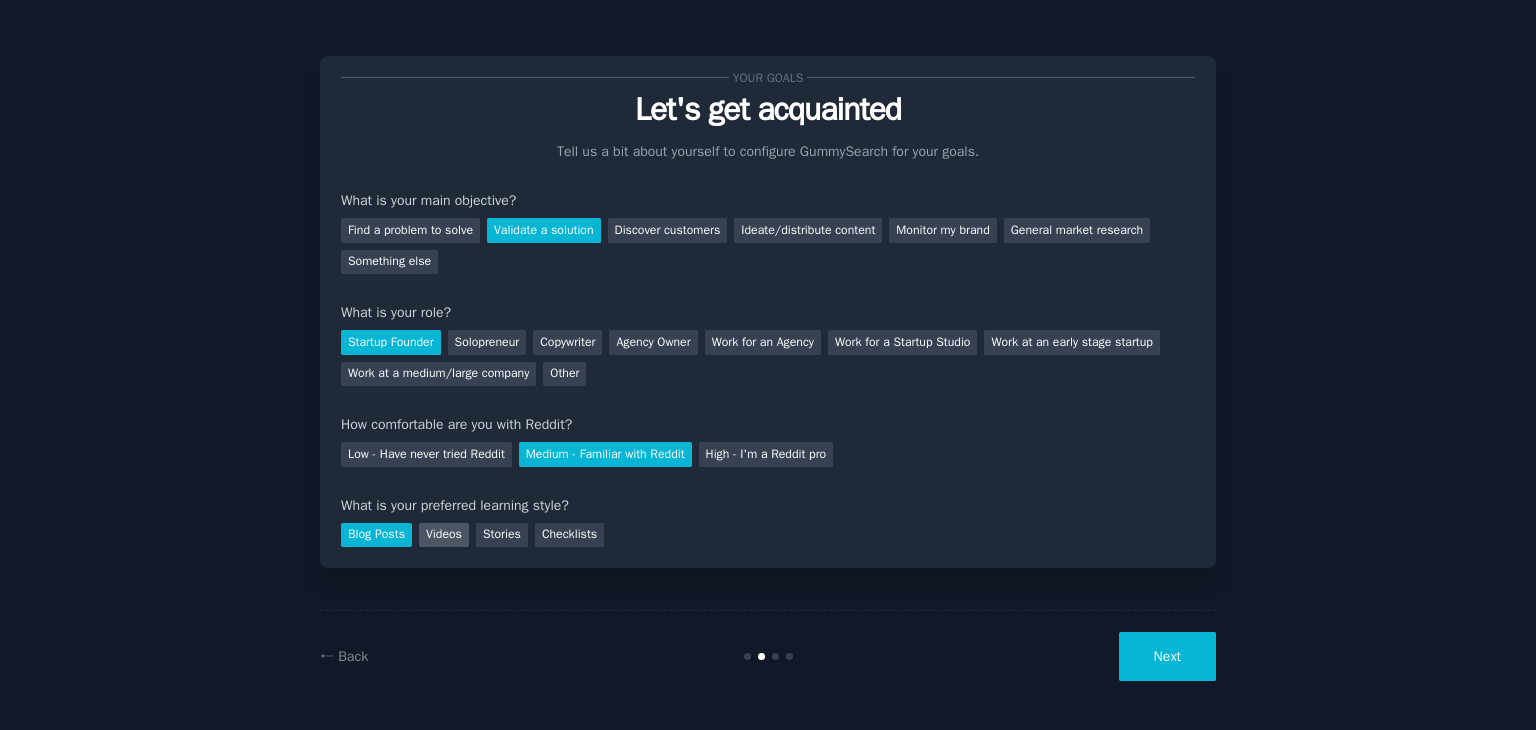 click on "Videos" at bounding box center [444, 535] 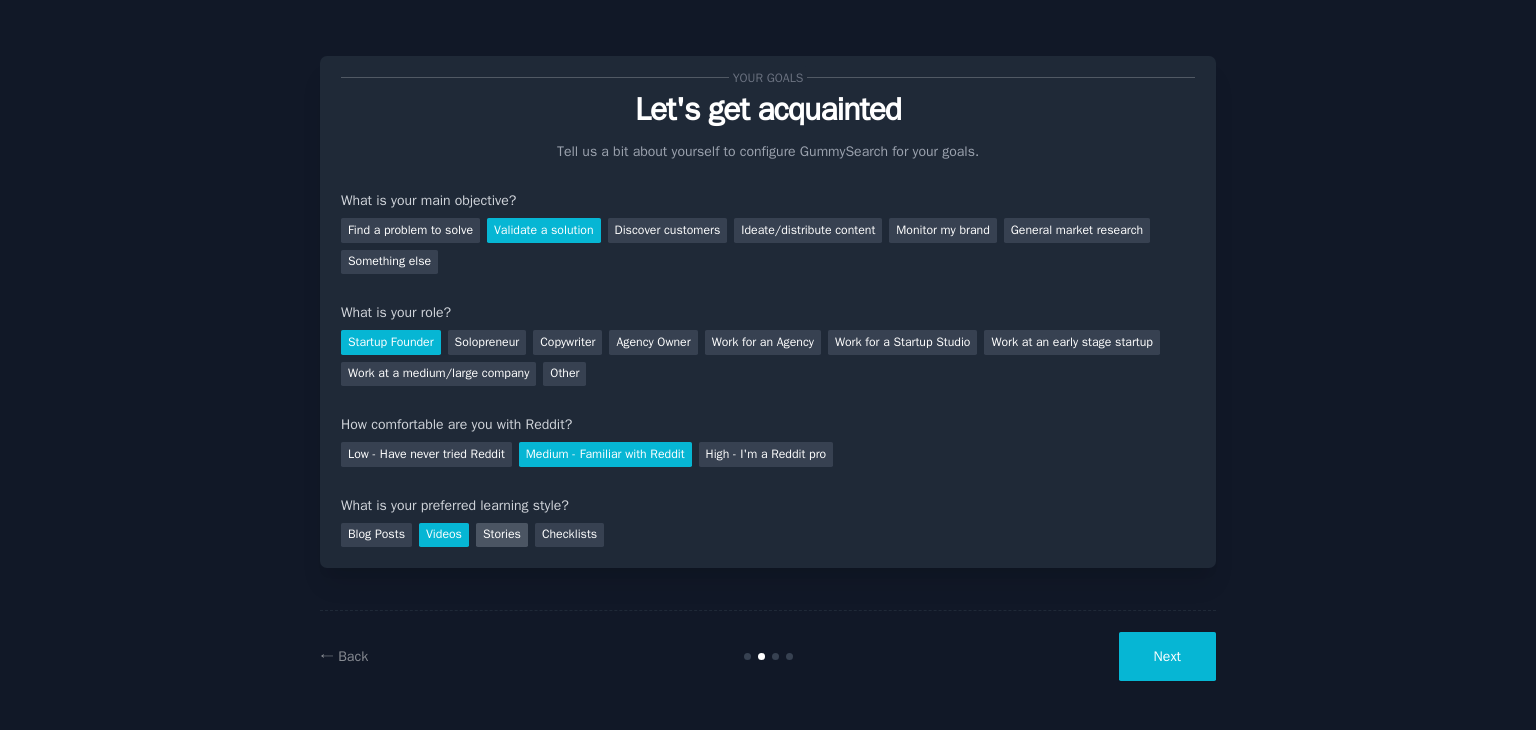 click on "Stories" at bounding box center [502, 535] 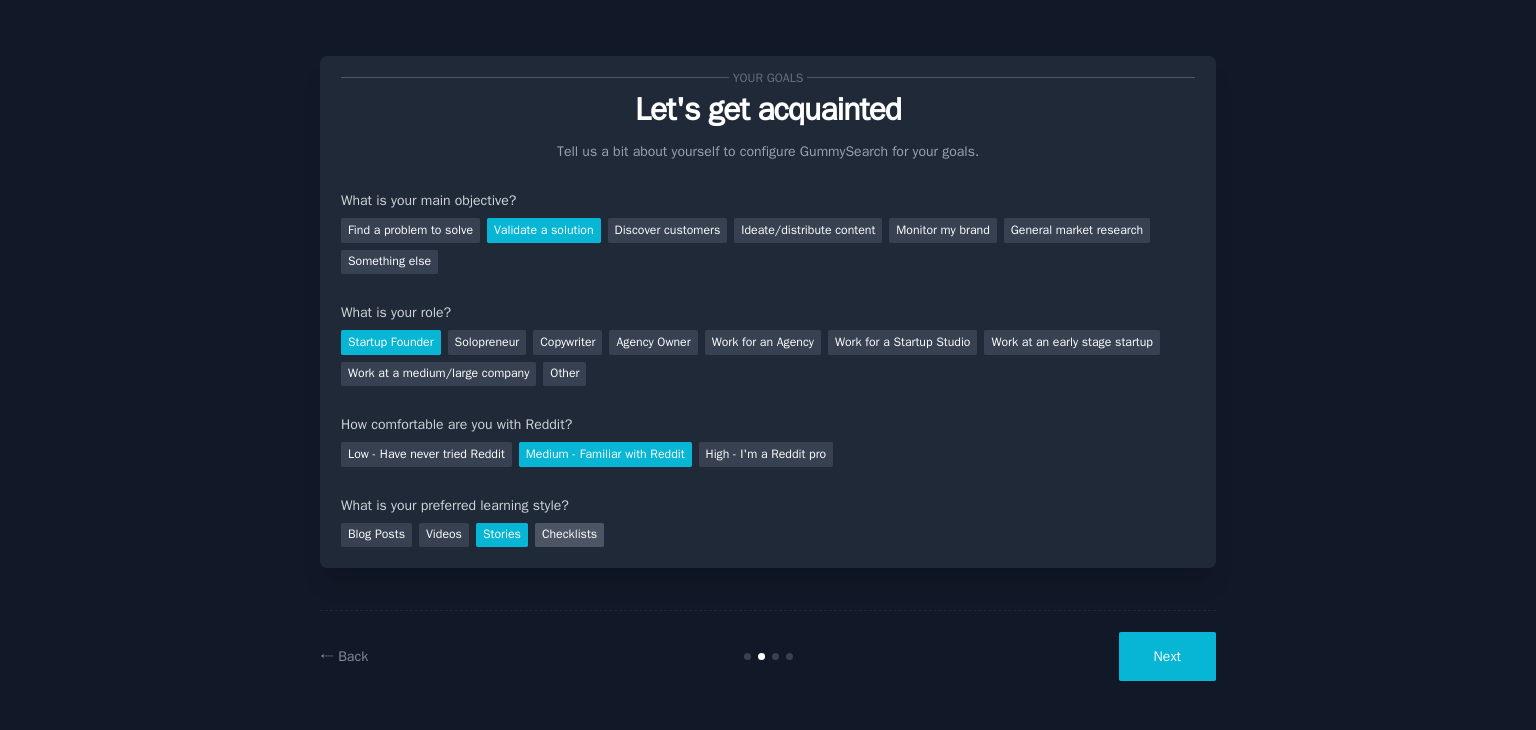 click on "Checklists" at bounding box center [569, 535] 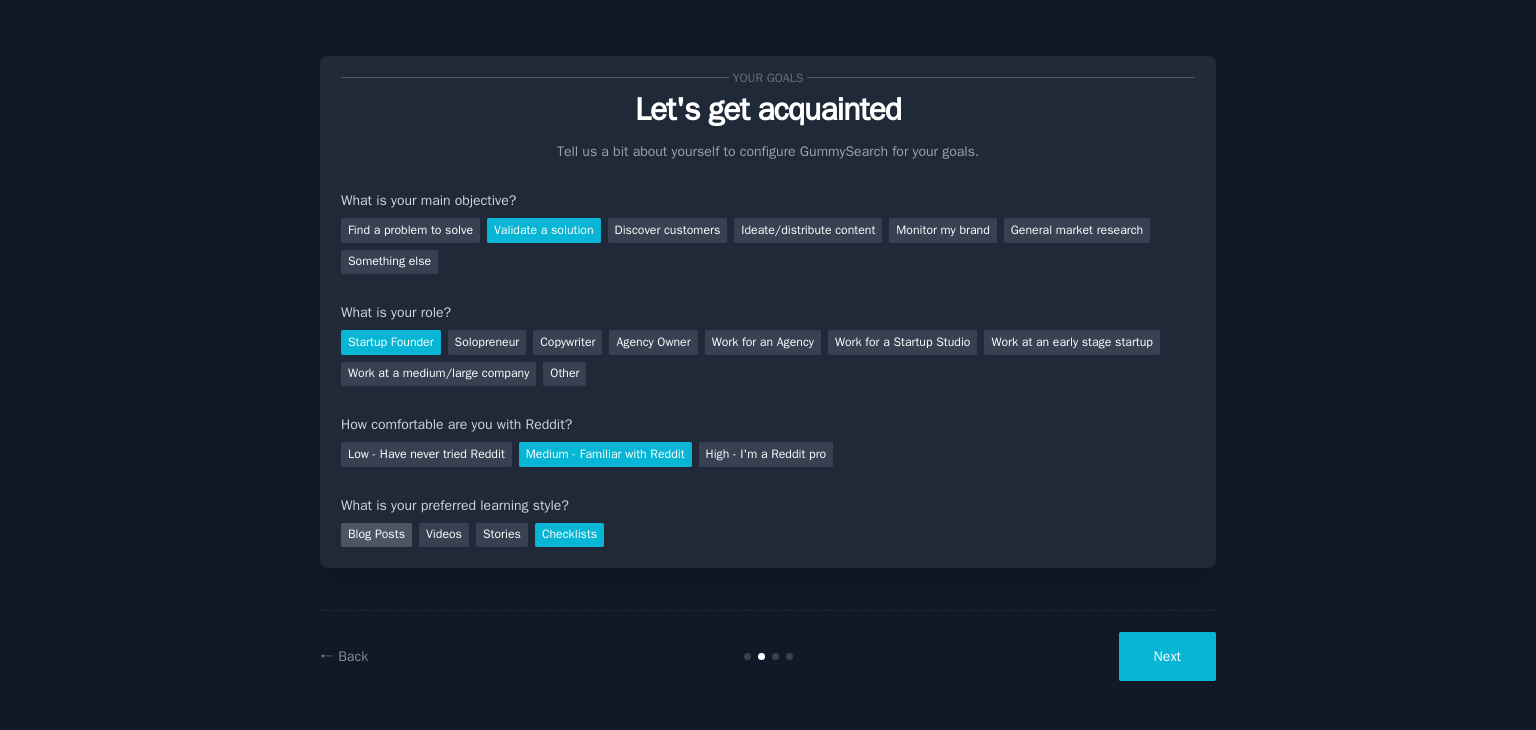 click on "Blog Posts" at bounding box center (376, 535) 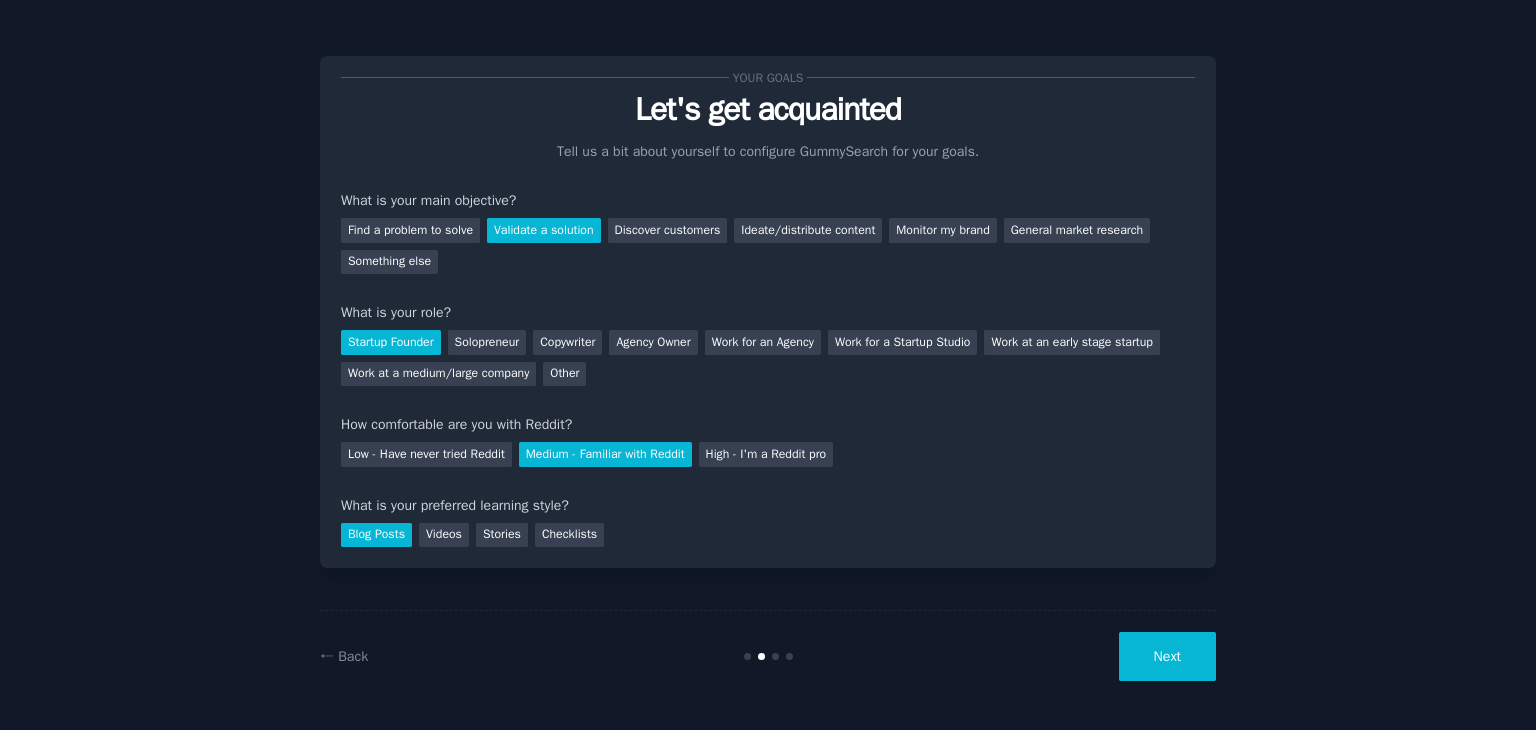 click on "Next" at bounding box center (1167, 656) 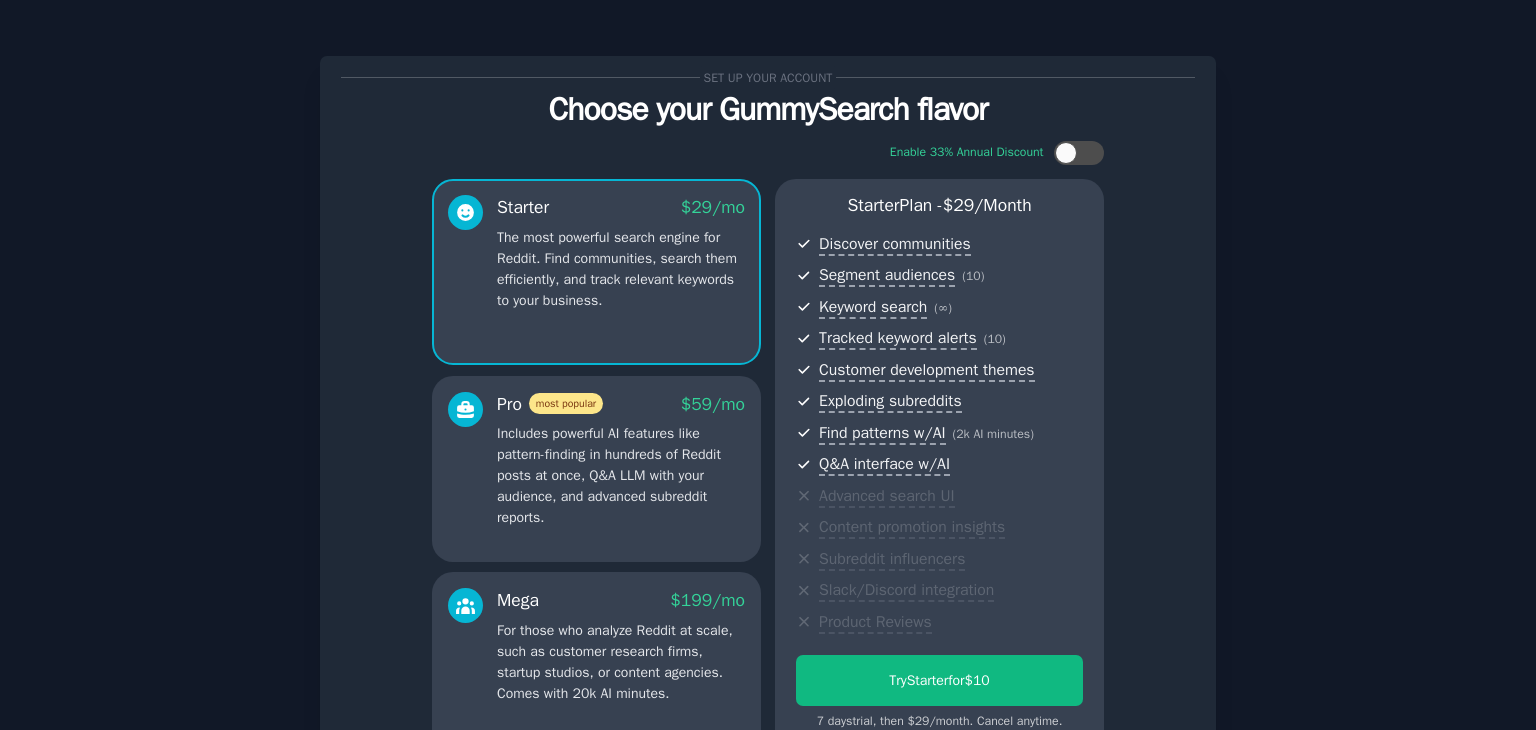 scroll, scrollTop: 218, scrollLeft: 0, axis: vertical 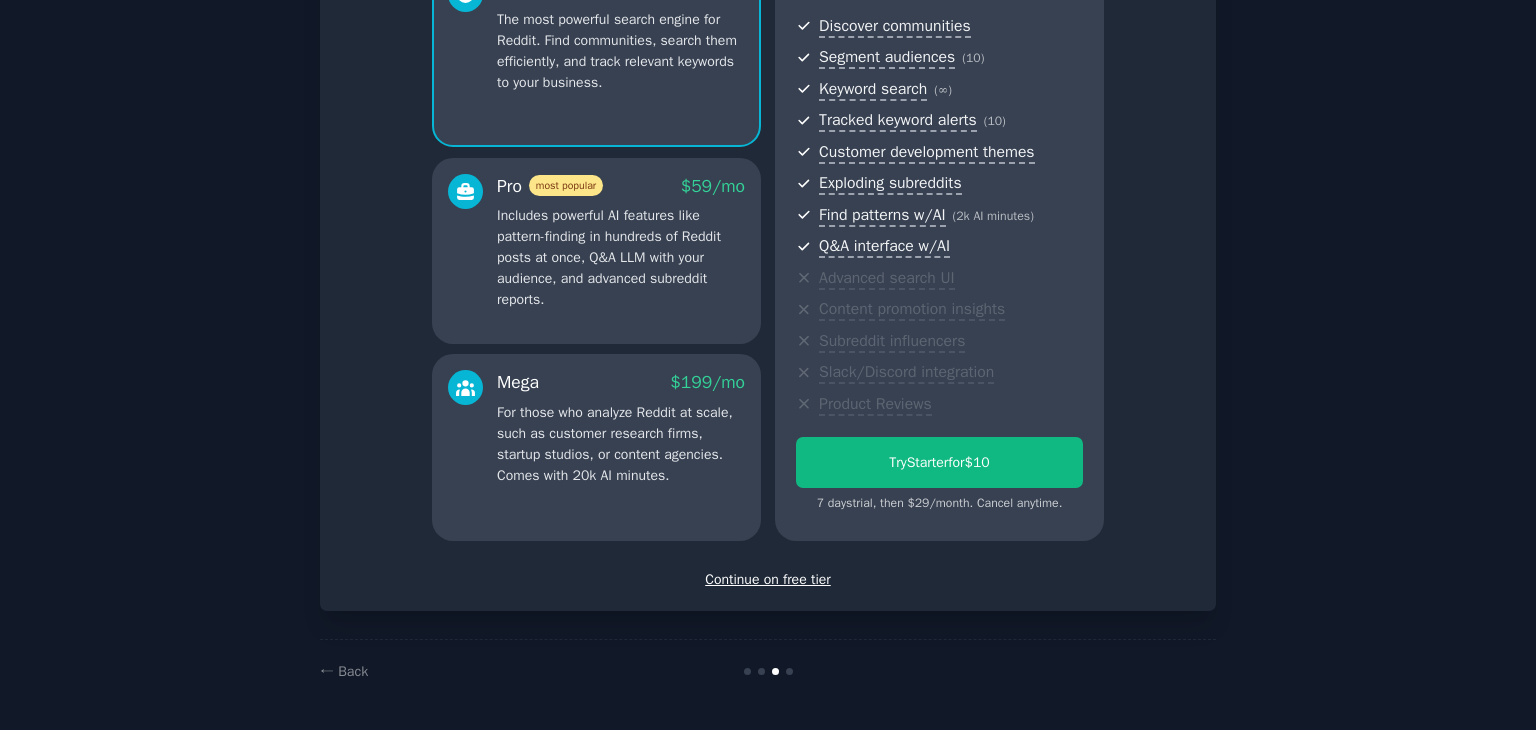 click on "Continue on free tier" at bounding box center (768, 579) 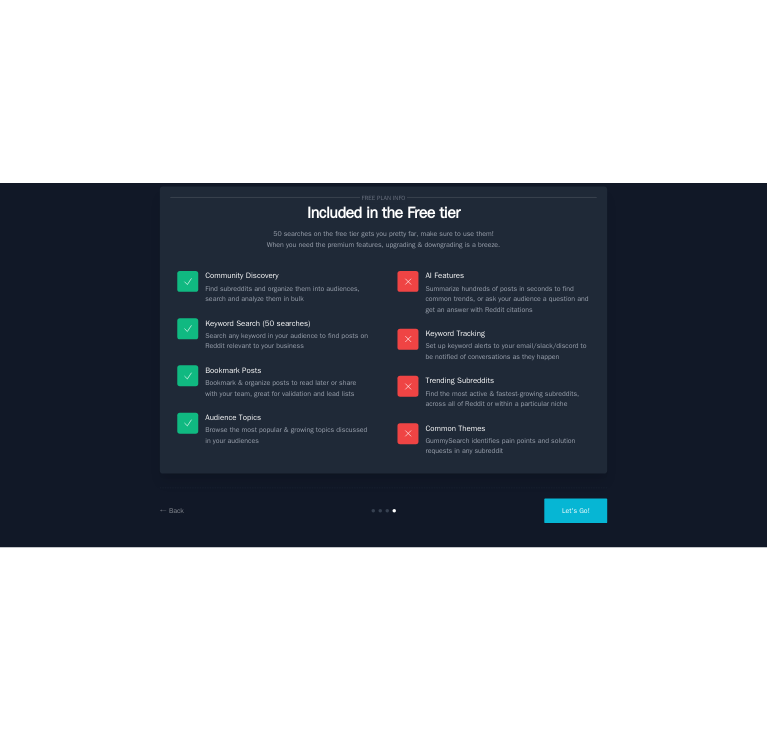 scroll, scrollTop: 48, scrollLeft: 0, axis: vertical 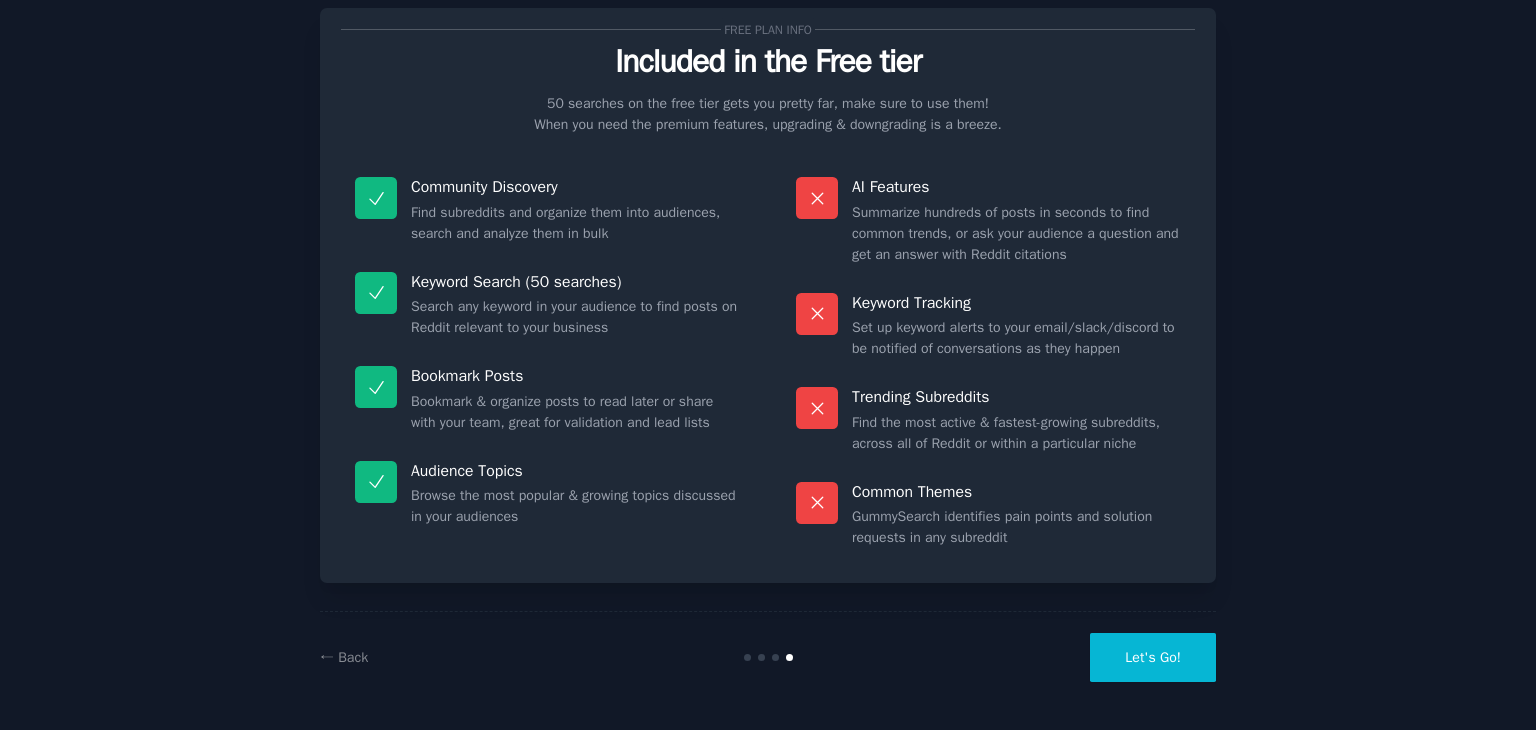 click on "Let's Go!" at bounding box center [1153, 657] 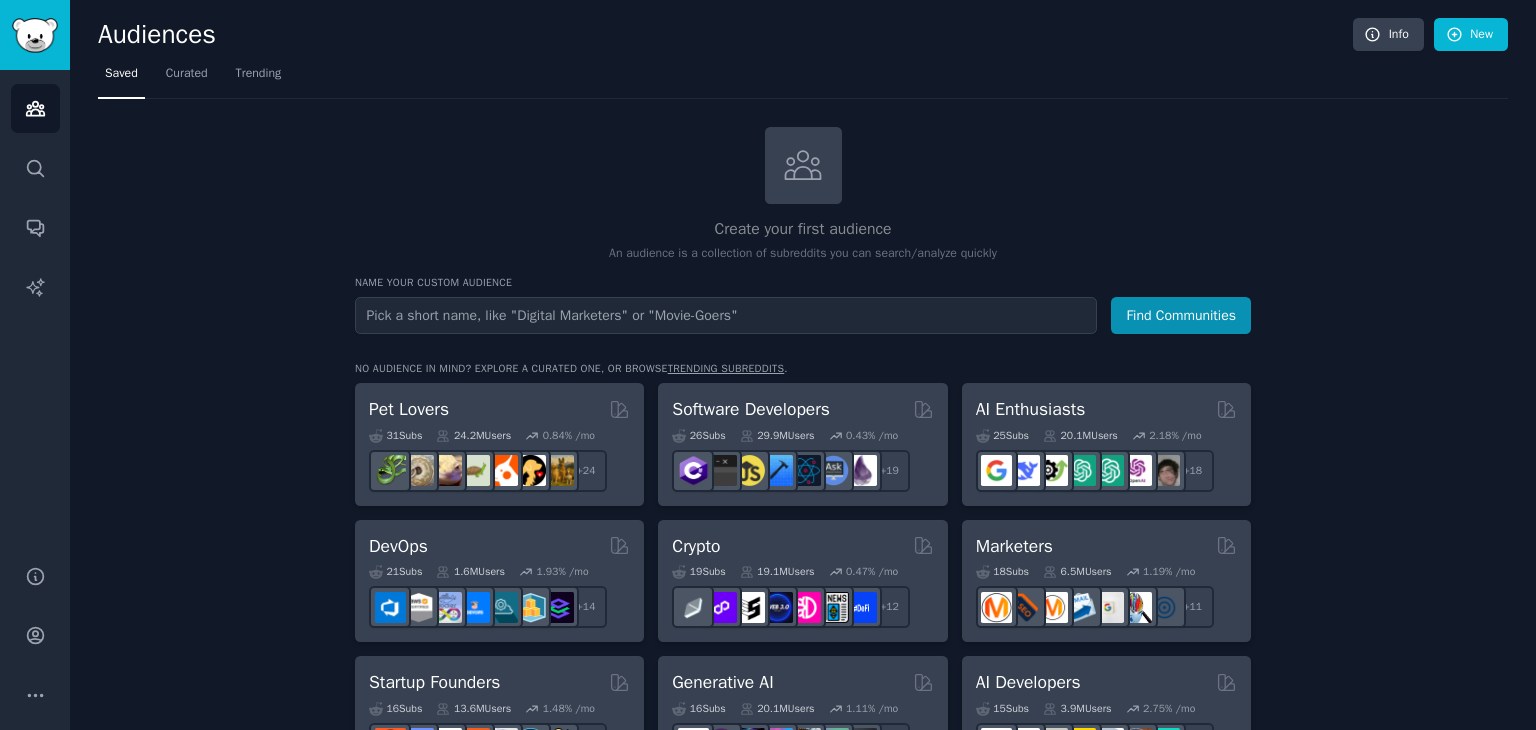 click at bounding box center (726, 315) 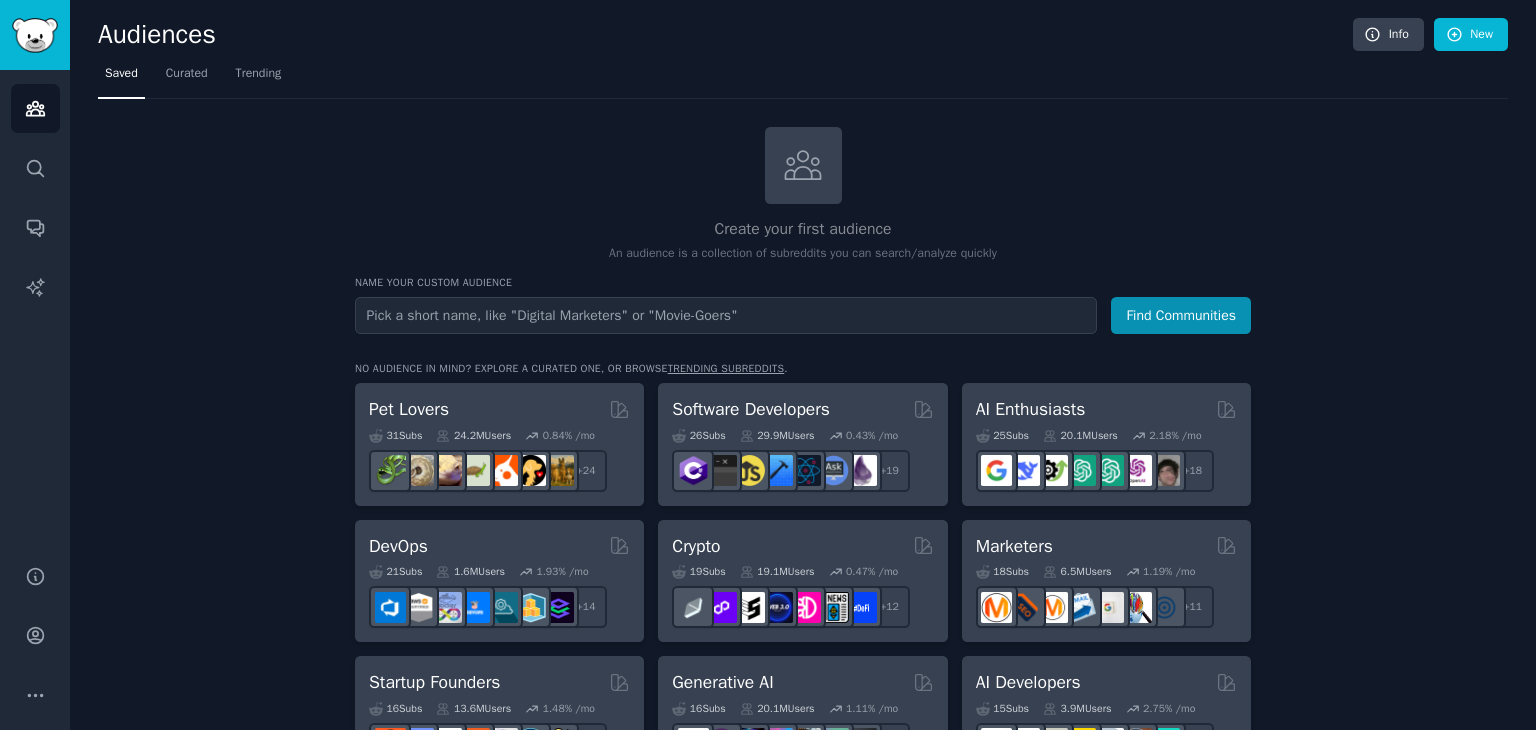 type on "S" 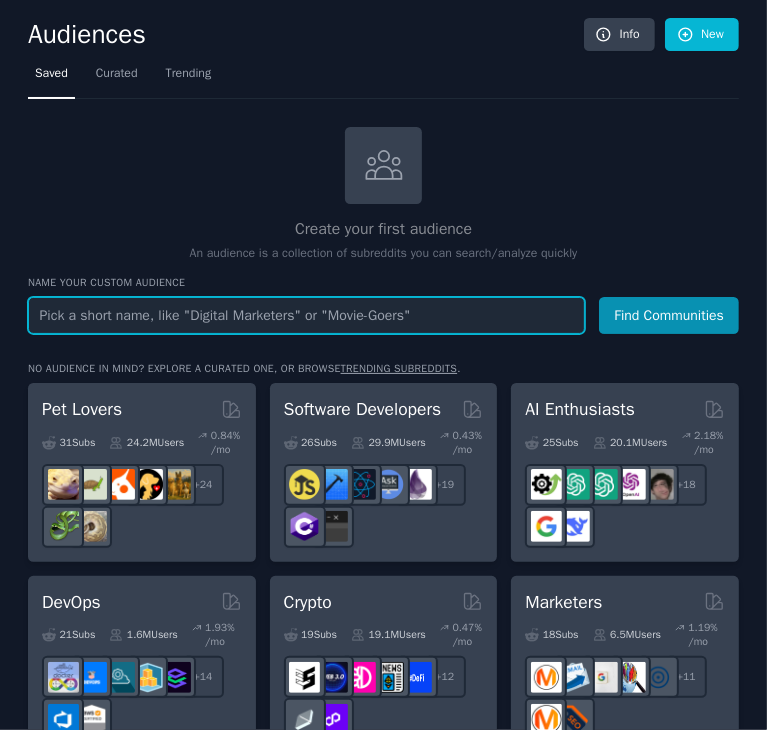 click at bounding box center (306, 315) 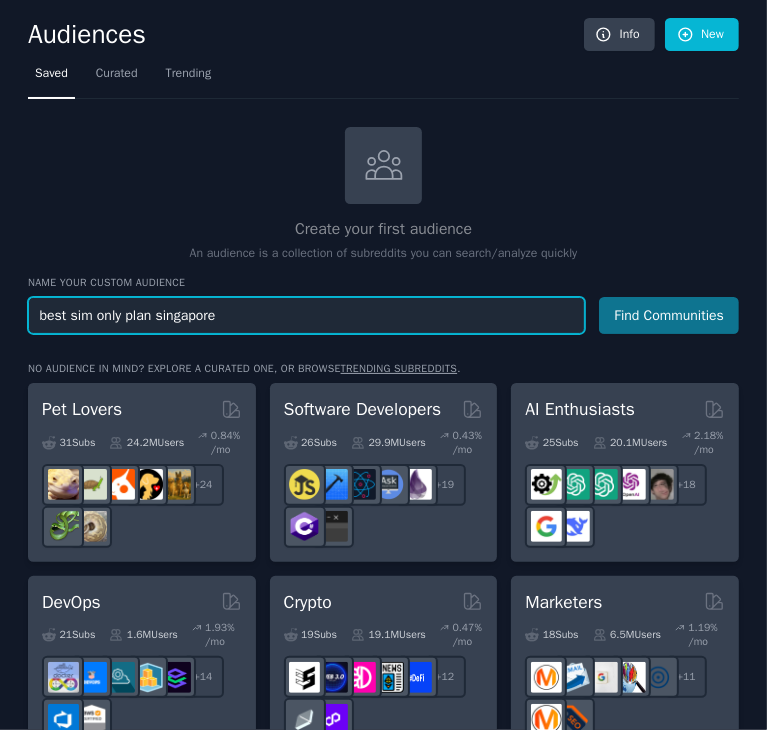 type on "best sim only plan singapore" 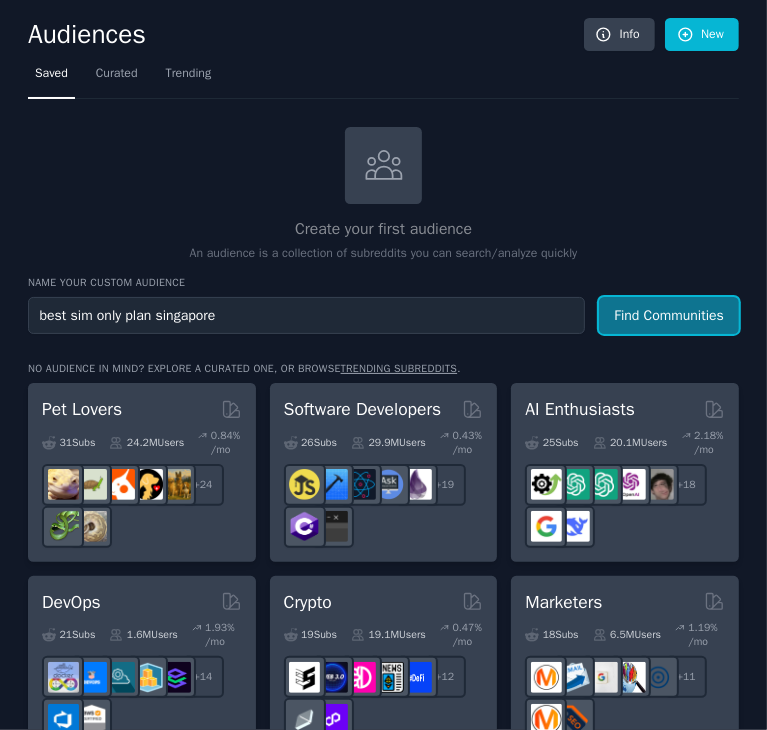 click on "Find Communities" at bounding box center (669, 315) 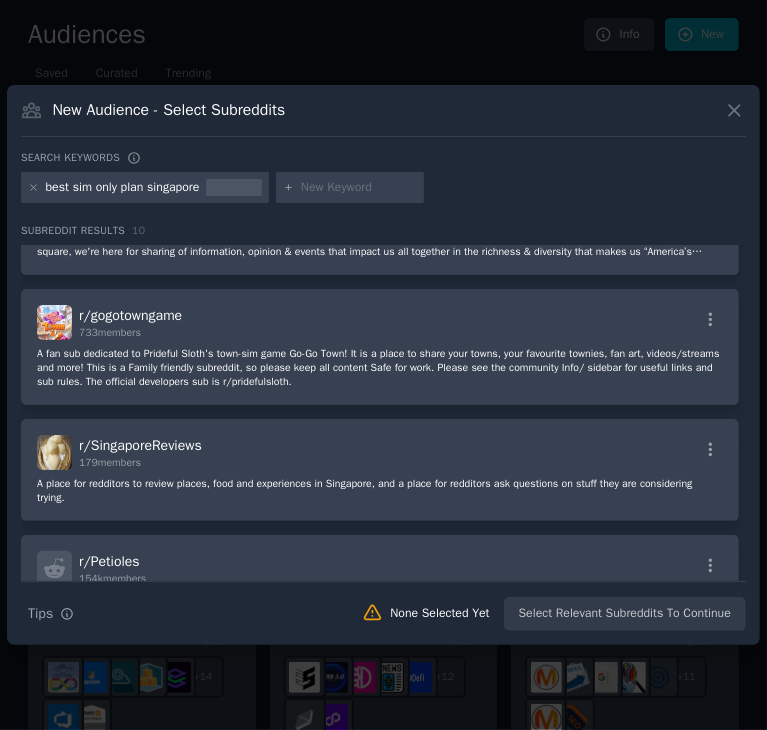 scroll, scrollTop: 0, scrollLeft: 0, axis: both 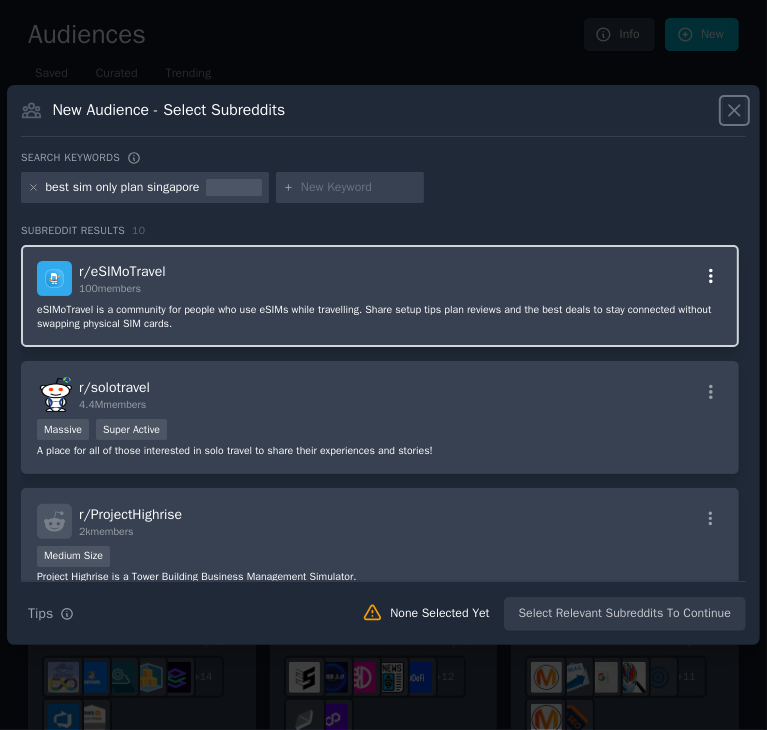 click 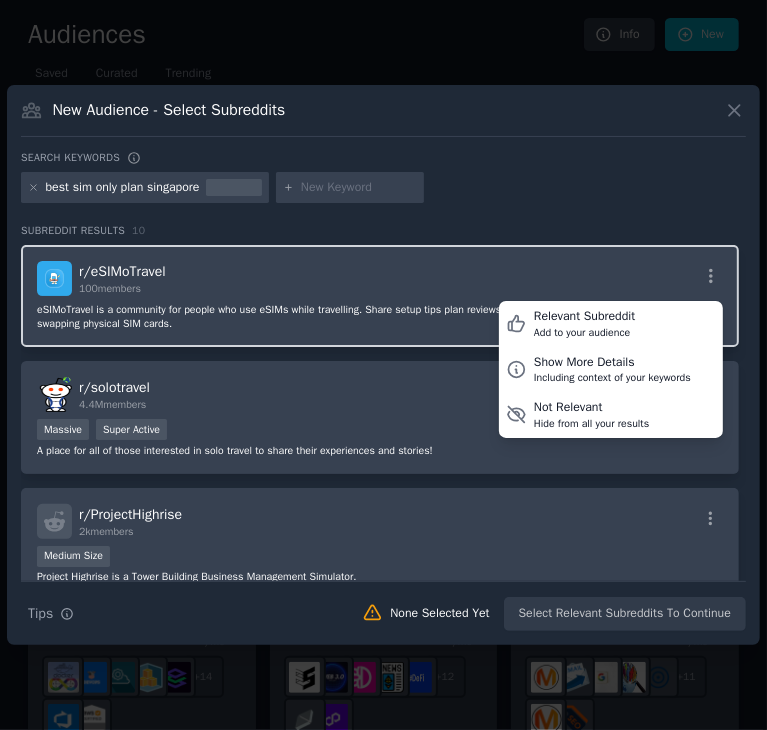 click on "r/ eSIMoTravel 100  members Relevant Subreddit Add to your audience Show More Details Including context of your keywords Not Relevant Hide from all your results" at bounding box center (380, 278) 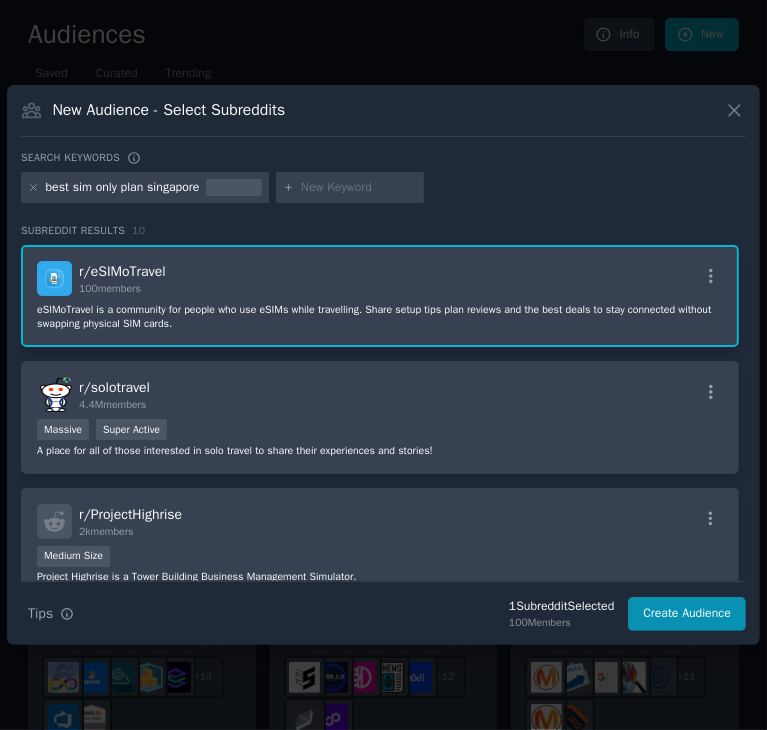 drag, startPoint x: 654, startPoint y: 276, endPoint x: 642, endPoint y: 172, distance: 104.69002 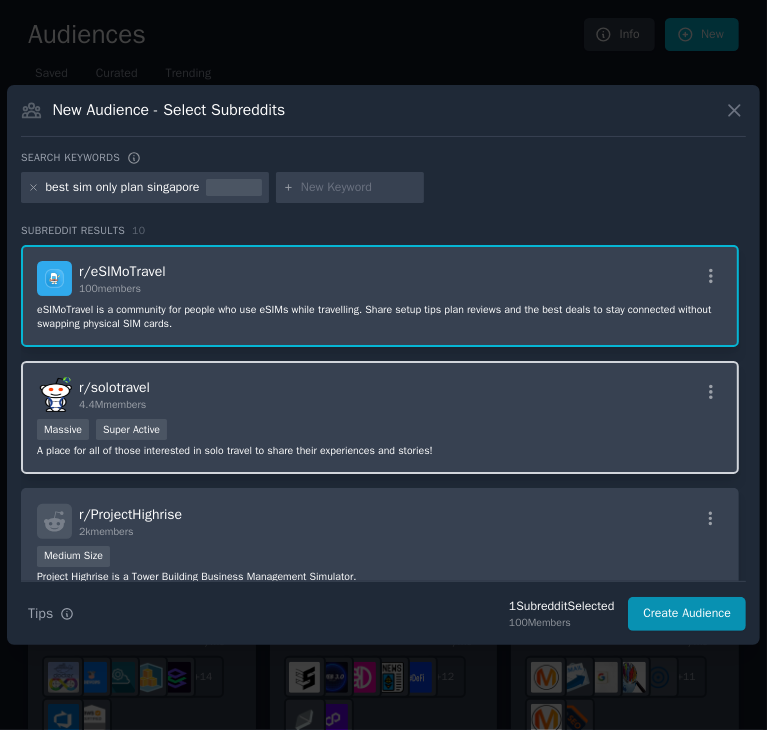 click on "r/ solotravel 4.4M  members" at bounding box center [380, 394] 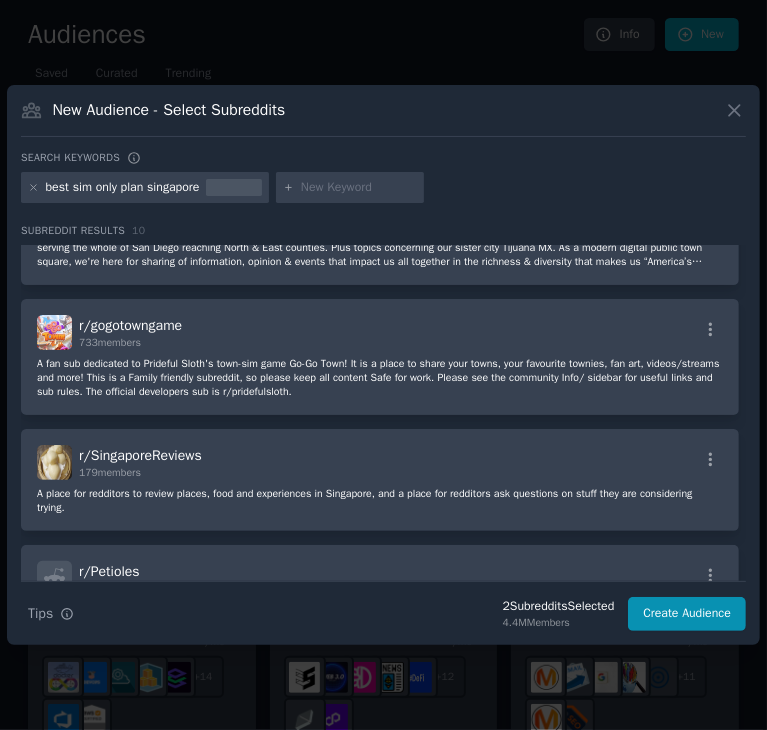 scroll, scrollTop: 500, scrollLeft: 0, axis: vertical 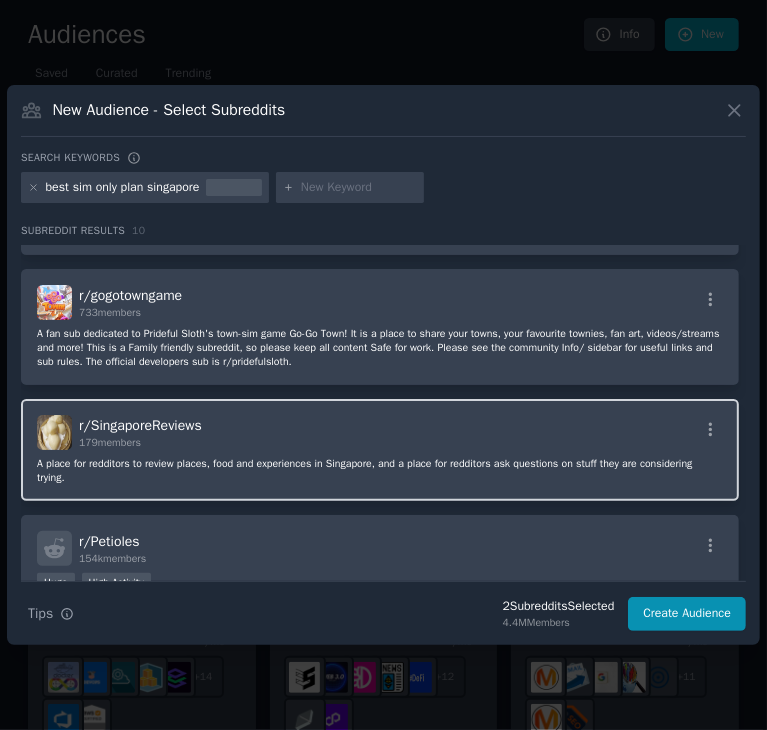 click on "r/ SingaporeReviews 179  members A place for redditors to review places, food and experiences in Singapore, and a place for redditors ask questions on stuff they are considering trying." at bounding box center (380, 450) 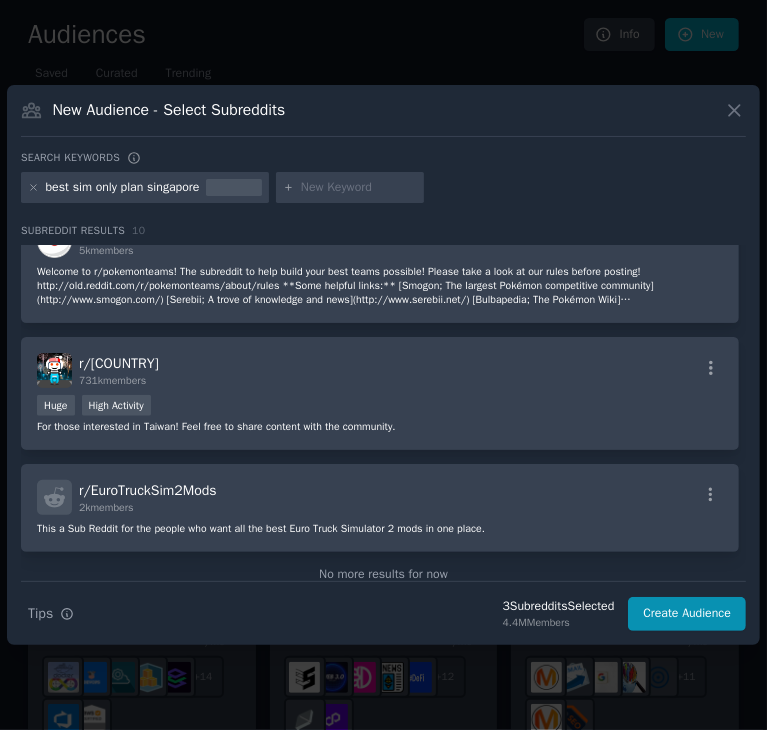 scroll, scrollTop: 980, scrollLeft: 0, axis: vertical 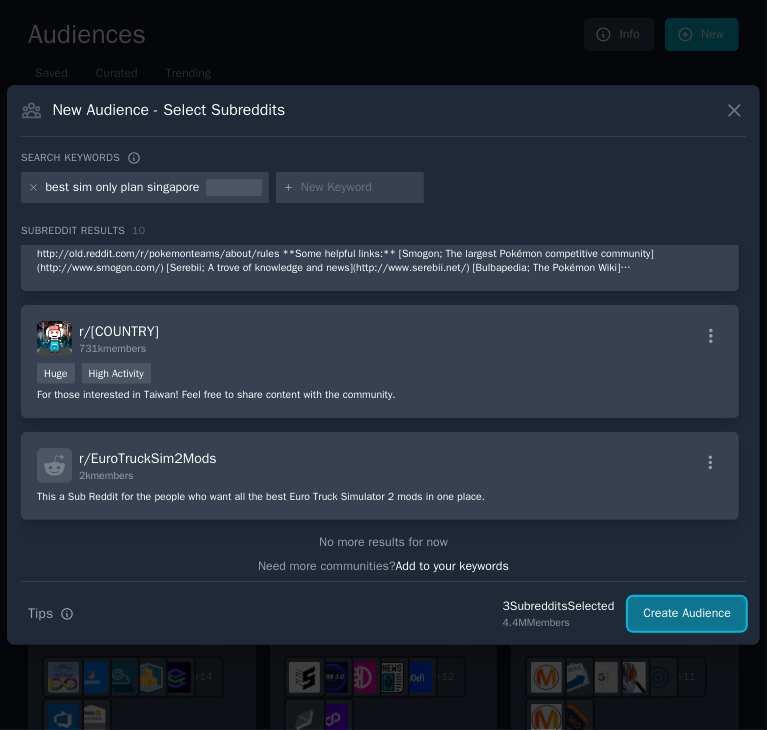 click on "Create Audience" at bounding box center (687, 614) 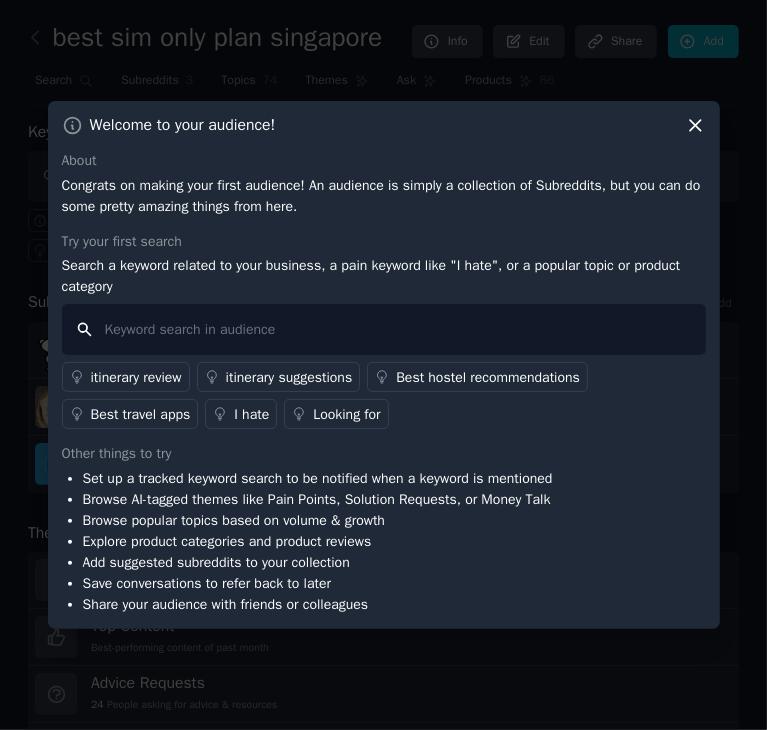 click at bounding box center [384, 329] 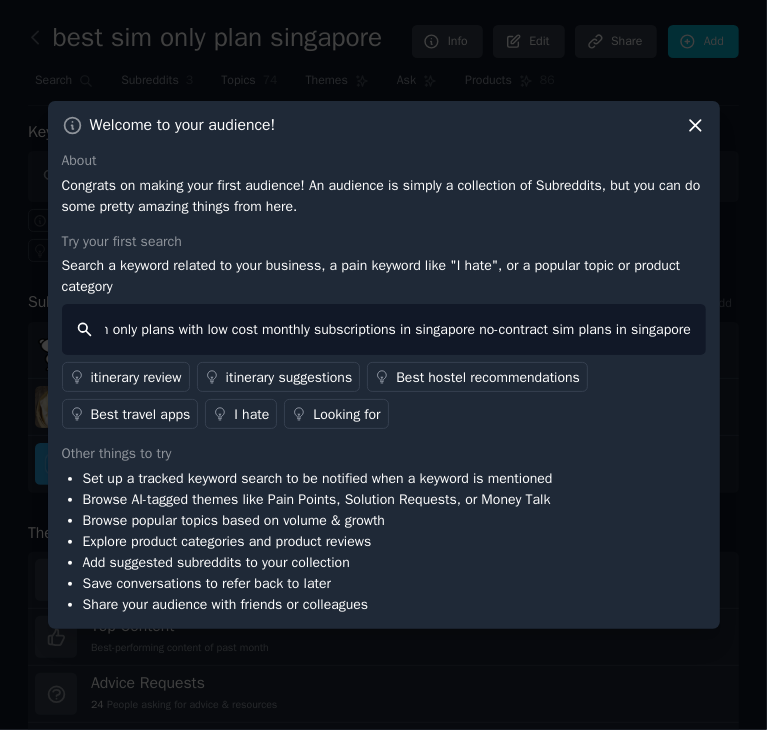 type on "best sim only plan which is the best sim only plan to buy in singapore best sim plan in singapore below $15 what are the best sim only plans in singapore what are the best sim only plan under $10 in singapore best 5g sim plan cheapest sim only mobile plans in singapore most affordable mobile data plans singapore sim plan recommendations sim only plans with mobile data at reasonable prices in singapore sim only plans with cost effective data packages in singapore cost efficient sim only plans for everyday use in singapore sim only plans with low cost monthly subscriptions in singapore no-contract sim plans in singapore" 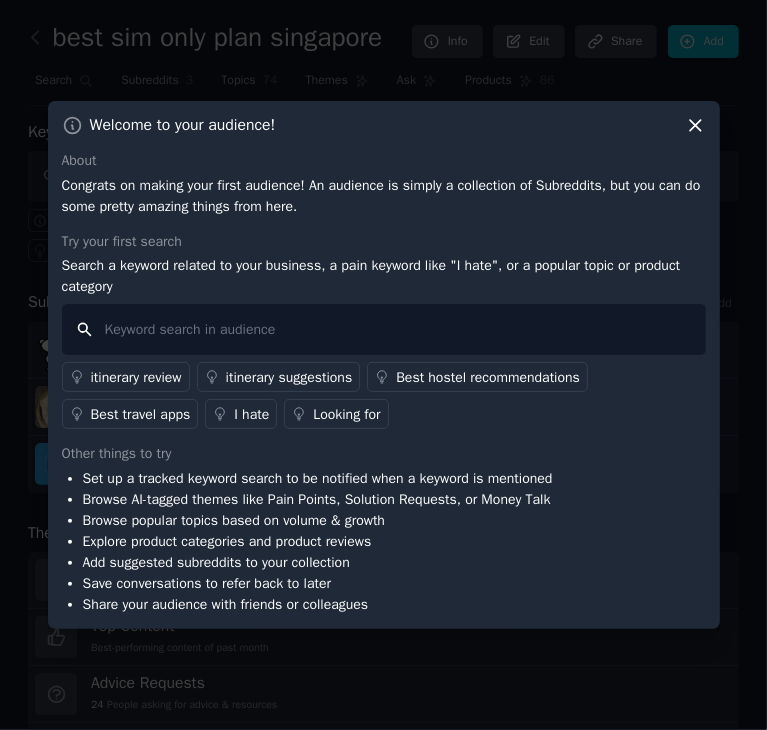 scroll, scrollTop: 0, scrollLeft: 0, axis: both 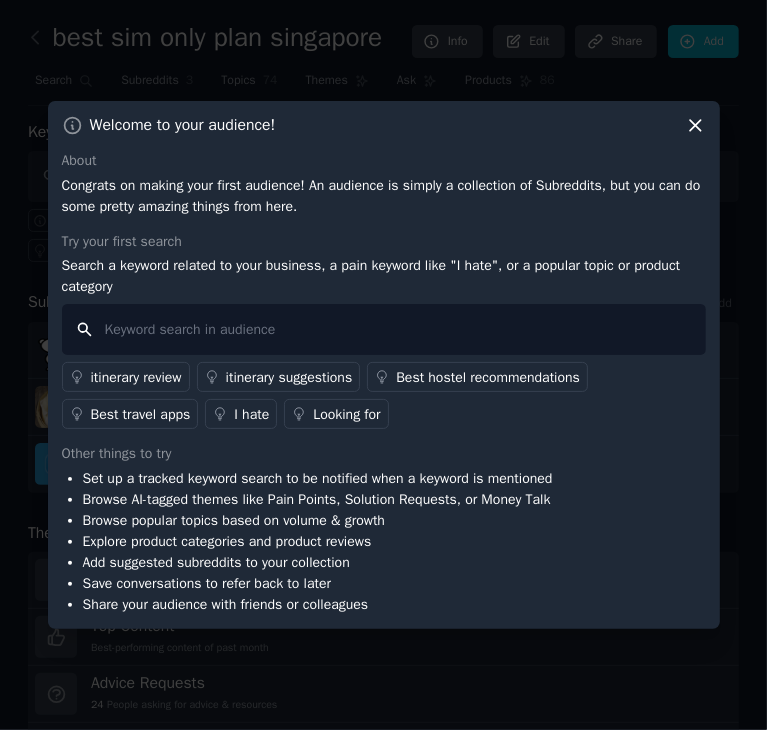 click at bounding box center [384, 329] 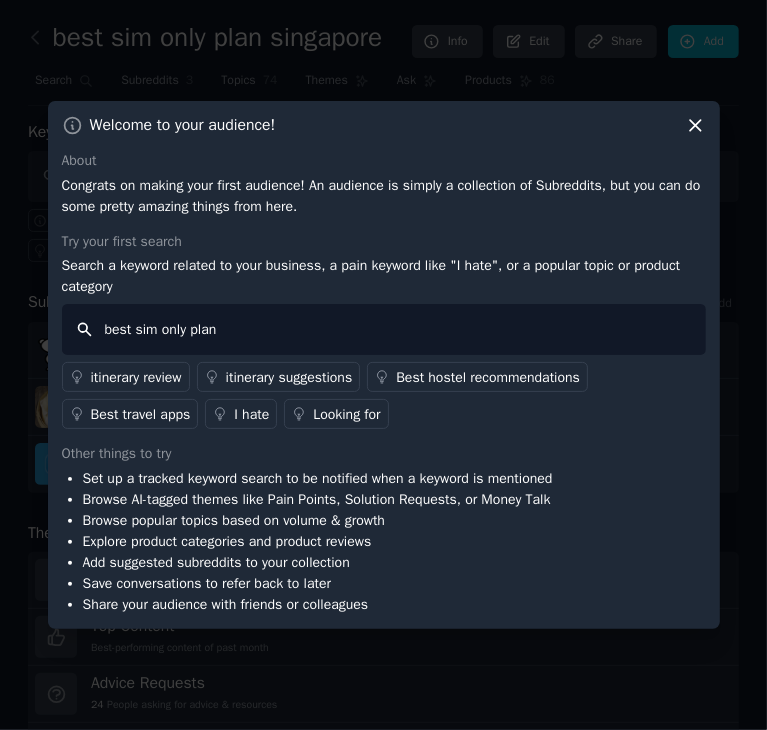 type on "best sim only plan" 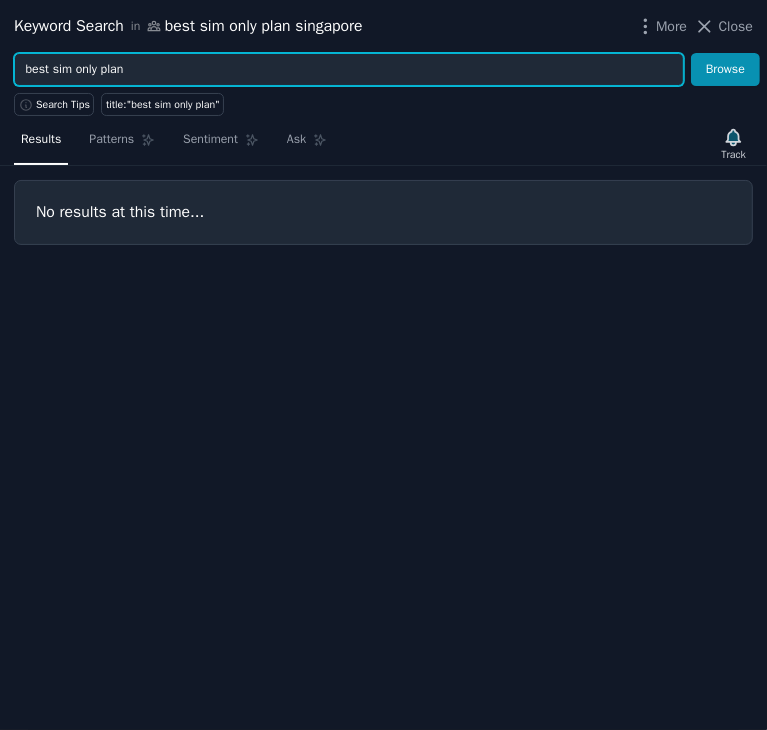 click on "best sim only plan" at bounding box center [349, 70] 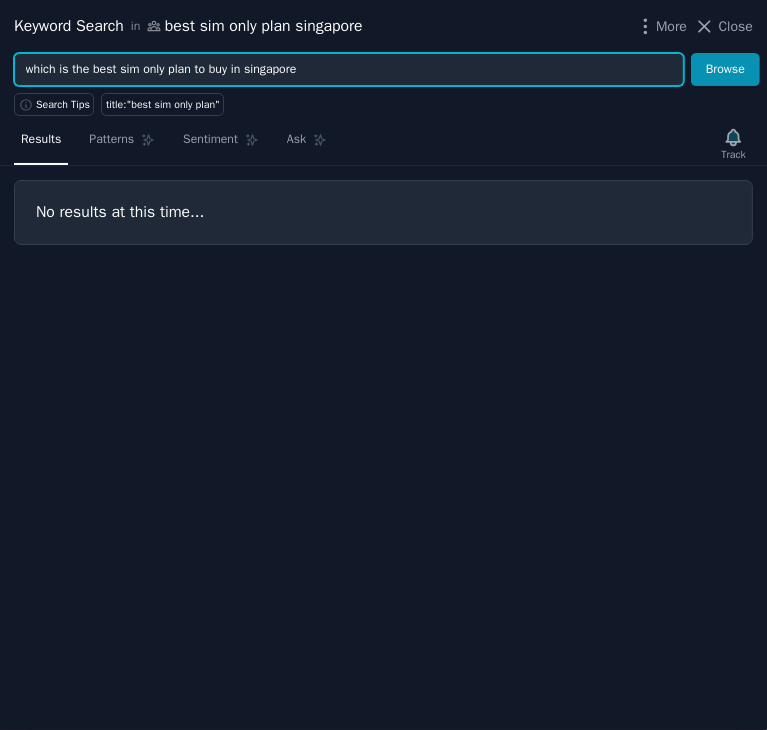 type on "which is the best sim only plan to buy in singapore" 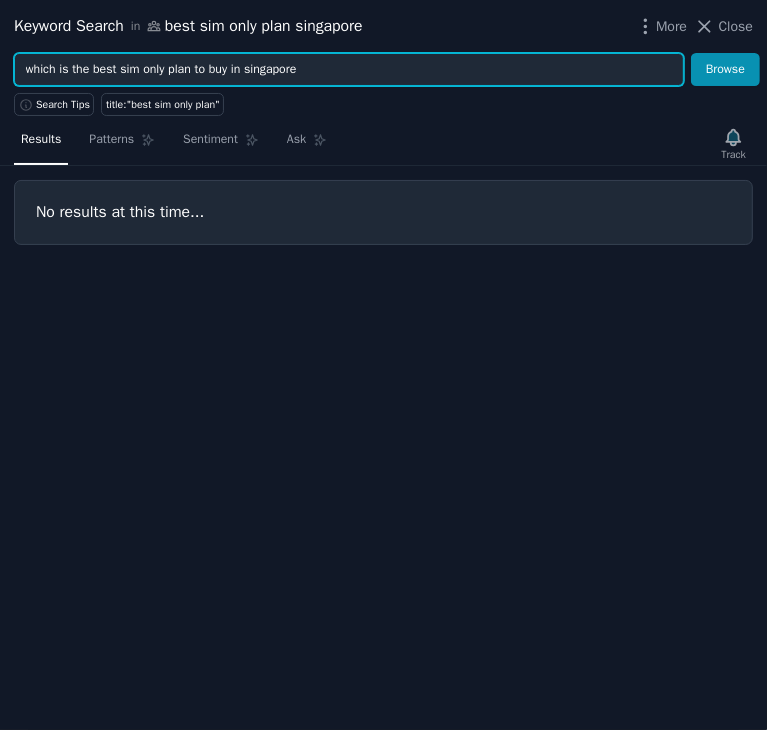 click on "Browse" at bounding box center [725, 70] 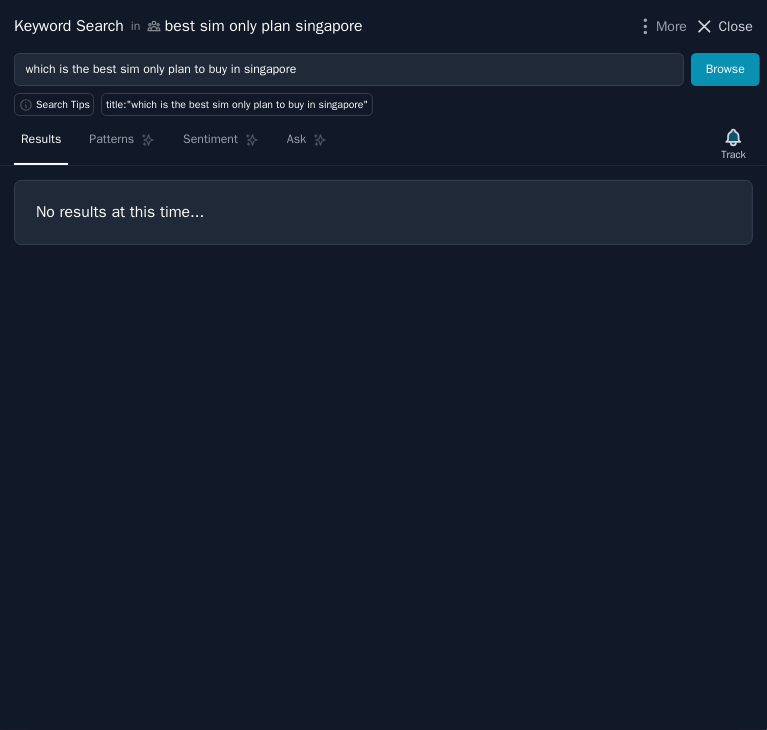 click 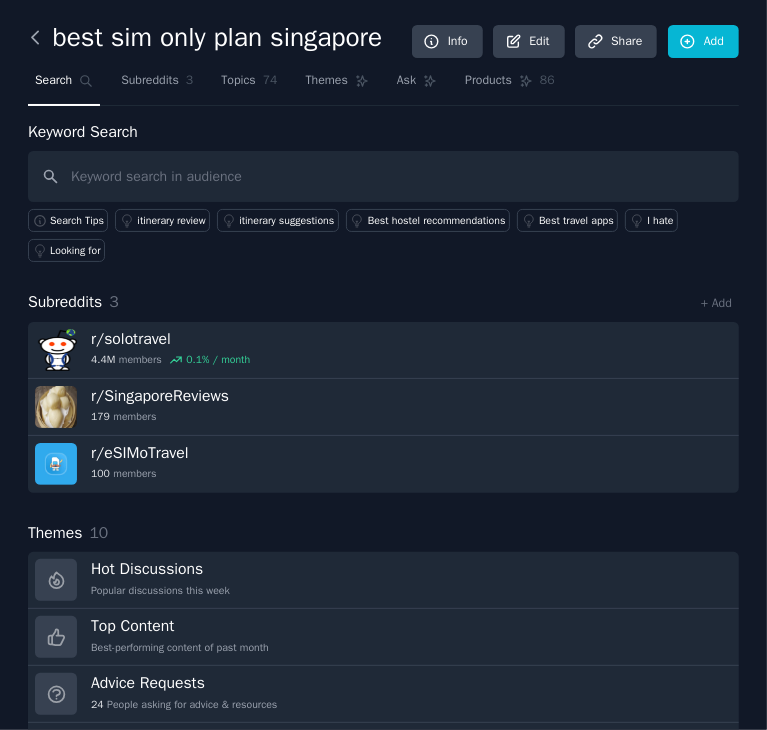 click 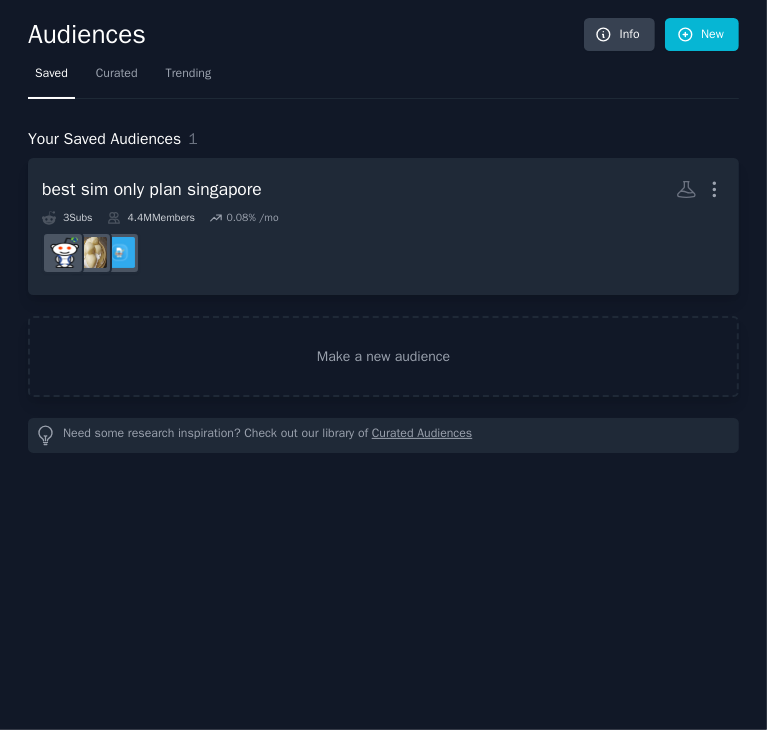 click on "Audiences" at bounding box center (306, 35) 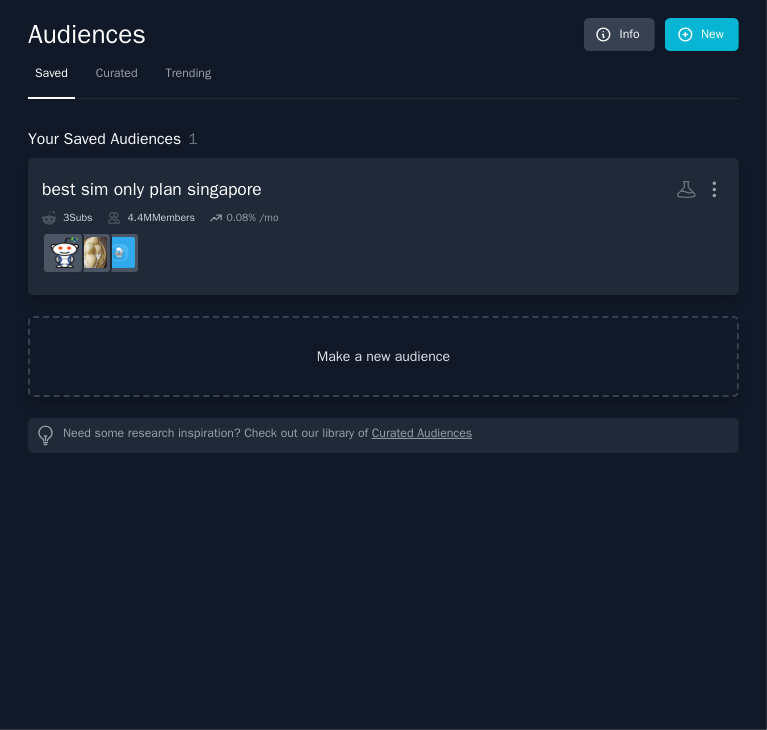 click on "Make a new audience" at bounding box center (383, 356) 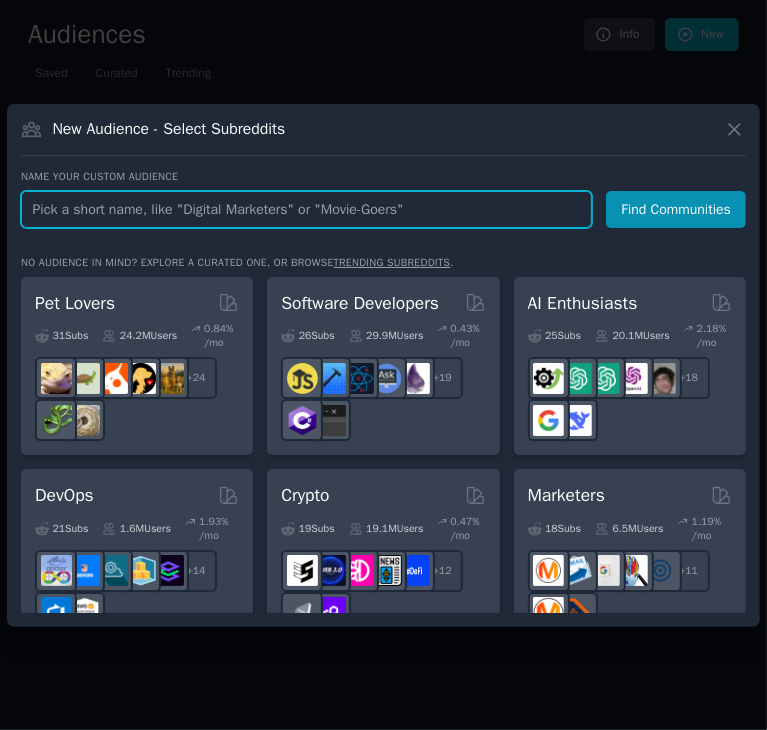 click at bounding box center (306, 209) 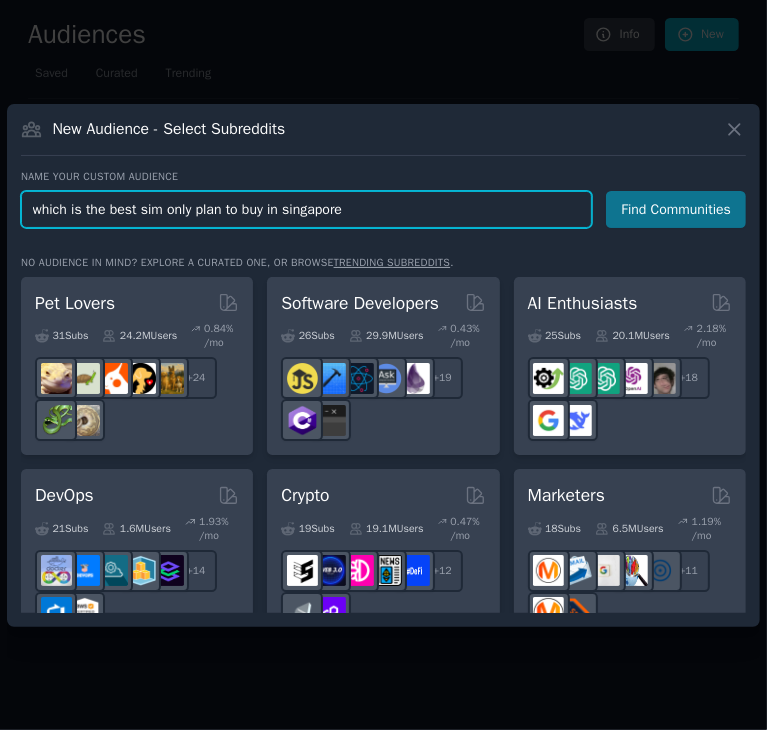 type on "which is the best sim only plan to buy in singapore" 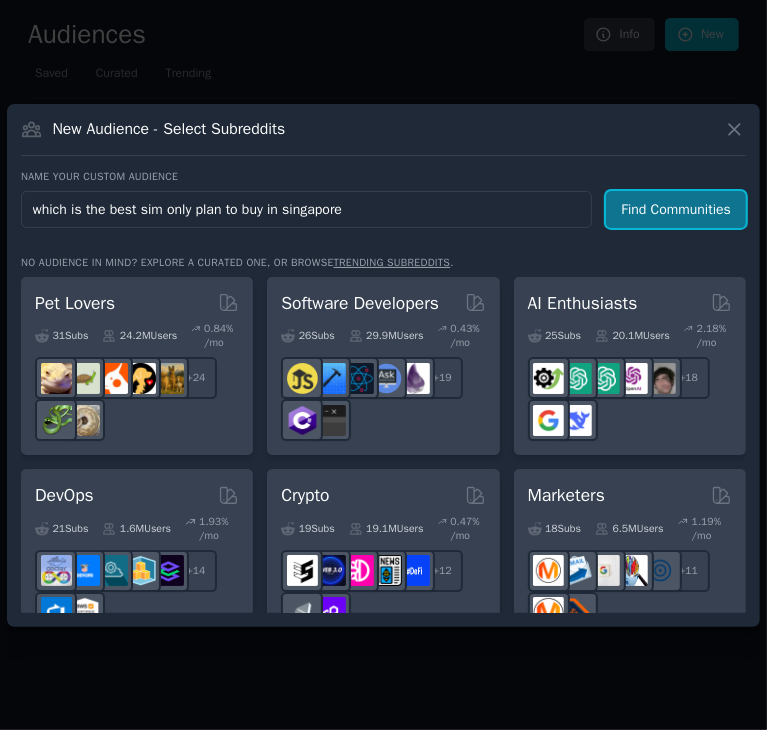 click on "Find Communities" at bounding box center [676, 209] 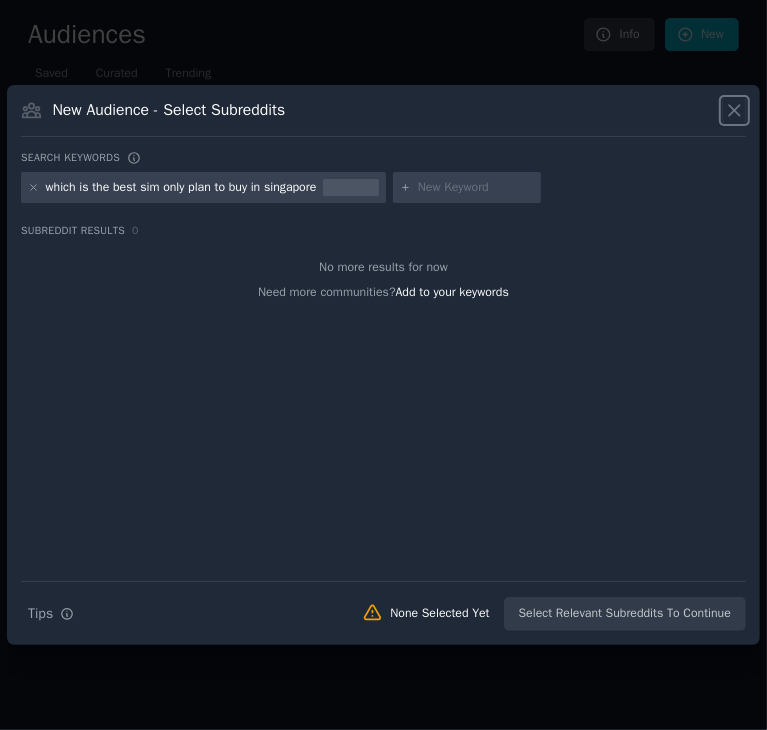 click 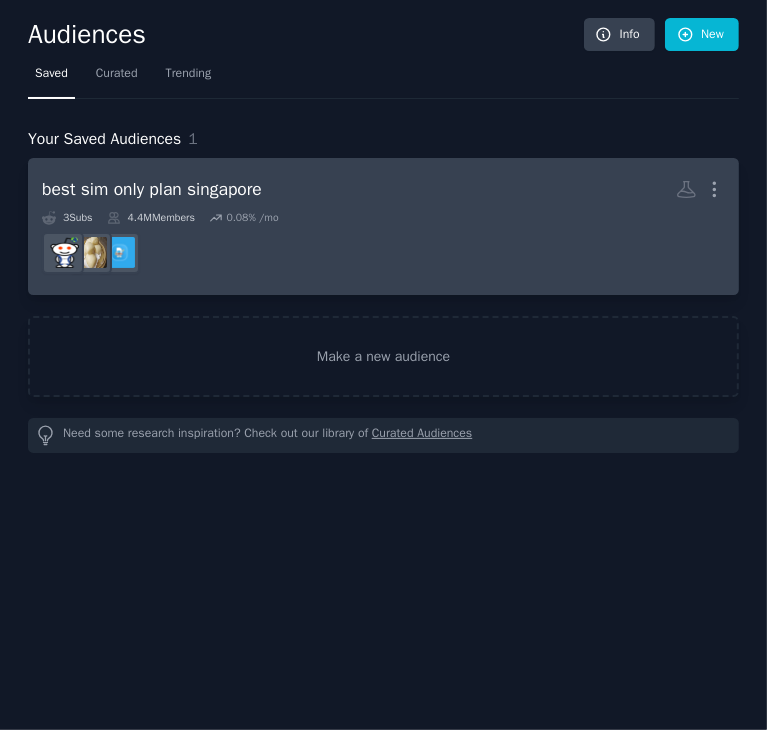 click on "best sim only plan singapore More" at bounding box center [383, 189] 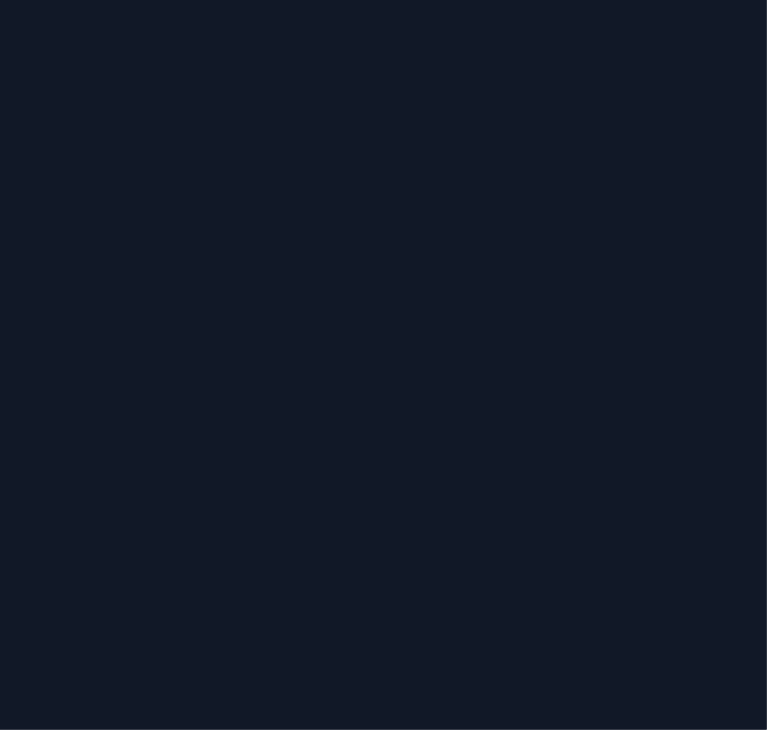 click 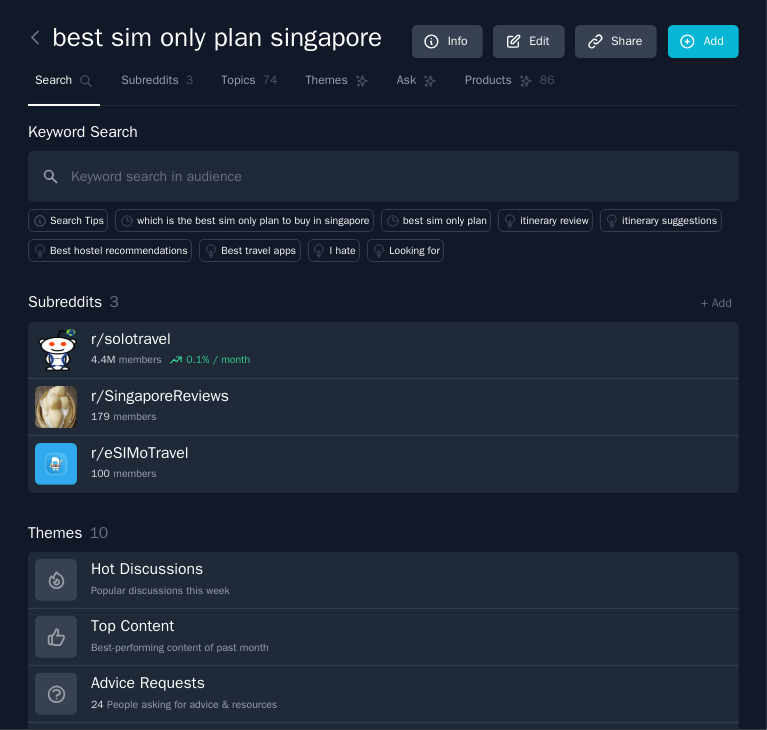 click at bounding box center (40, 38) 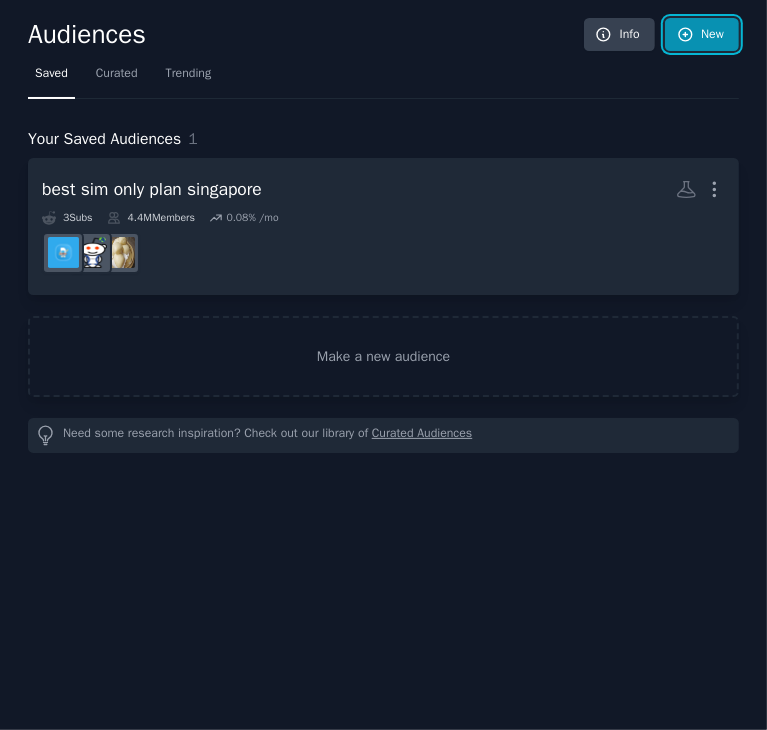click on "New" at bounding box center [702, 35] 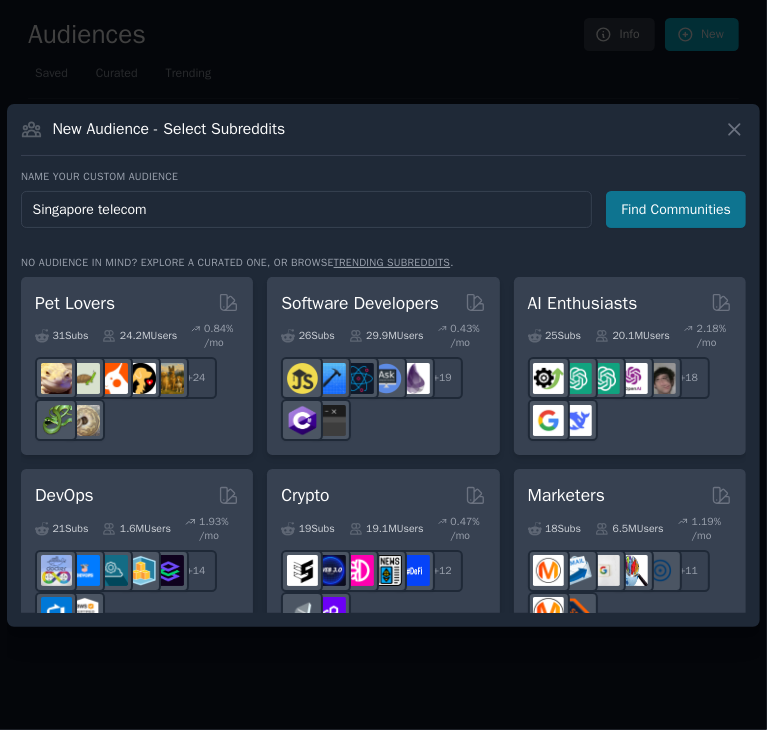 type on "Singapore telecom" 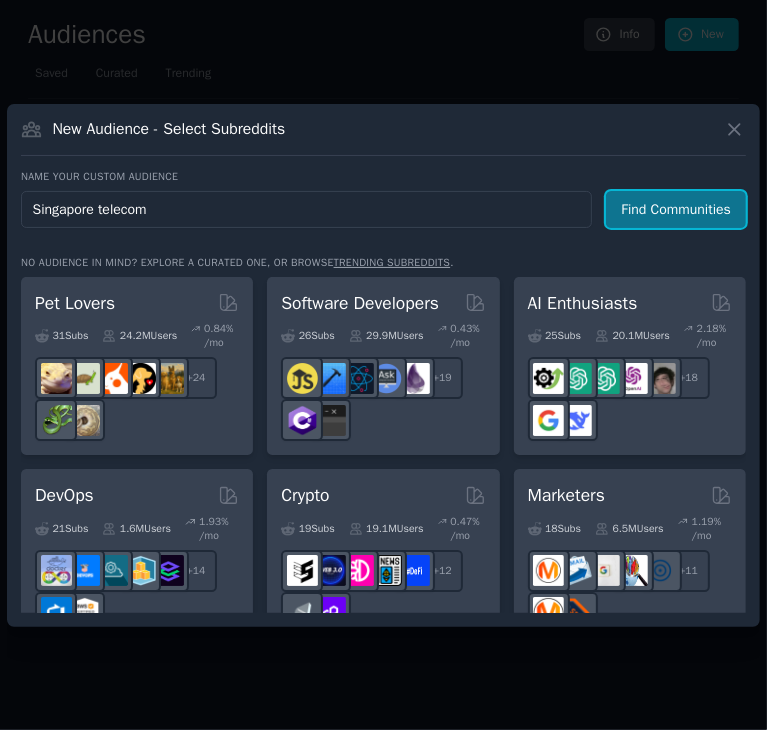 click on "Find Communities" at bounding box center (676, 209) 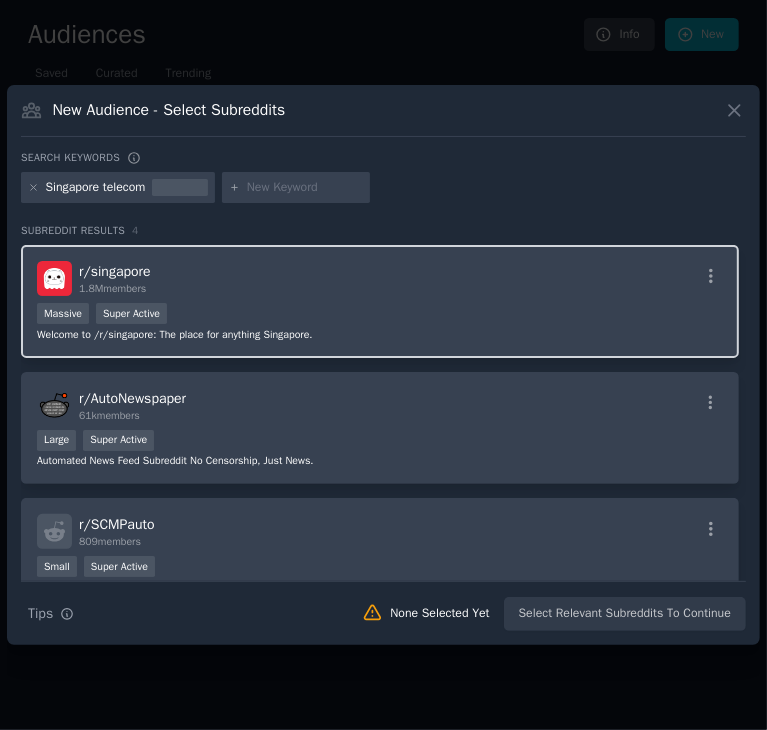 click on "r/ singapore 1.8M  members" at bounding box center (380, 278) 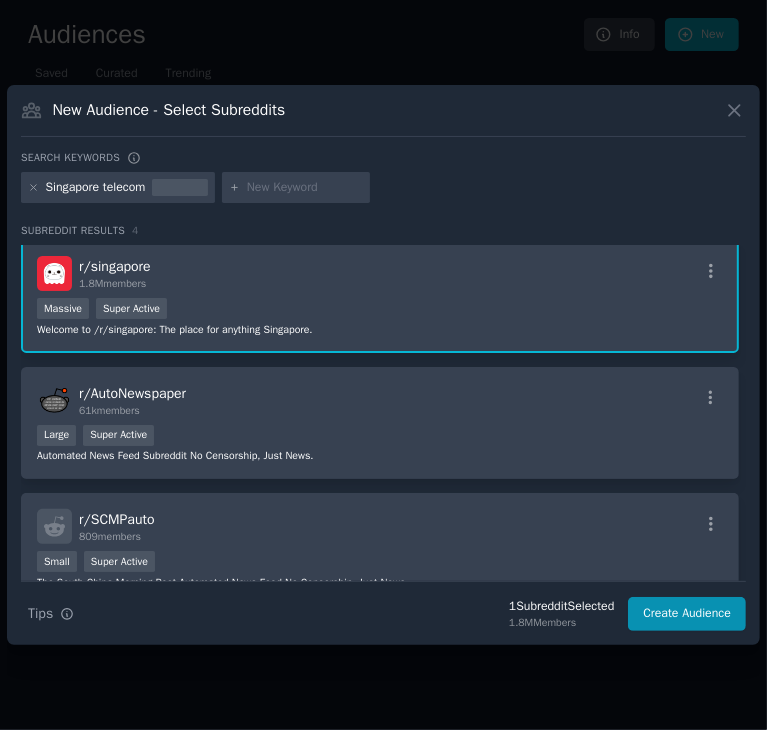 scroll, scrollTop: 0, scrollLeft: 0, axis: both 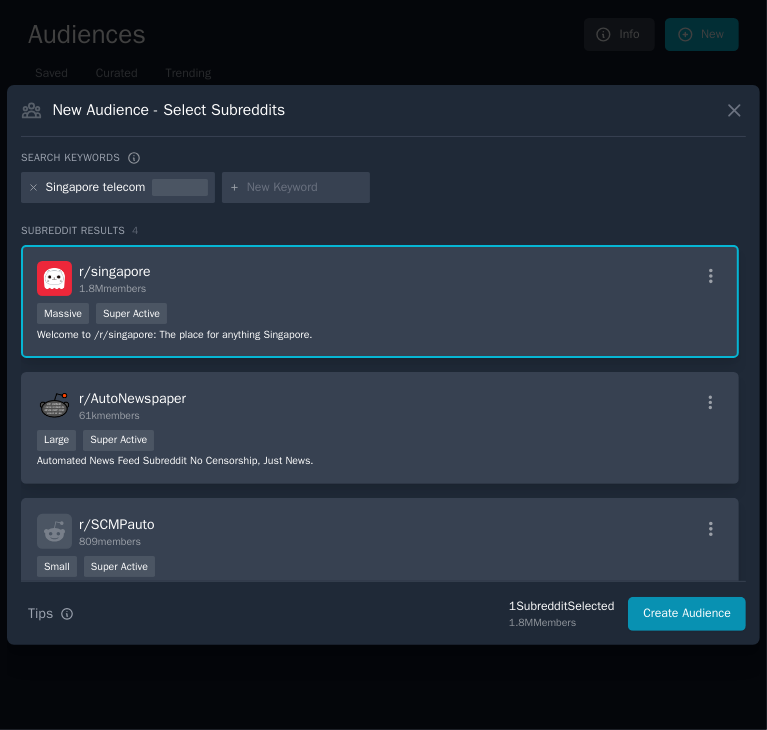 click at bounding box center [305, 188] 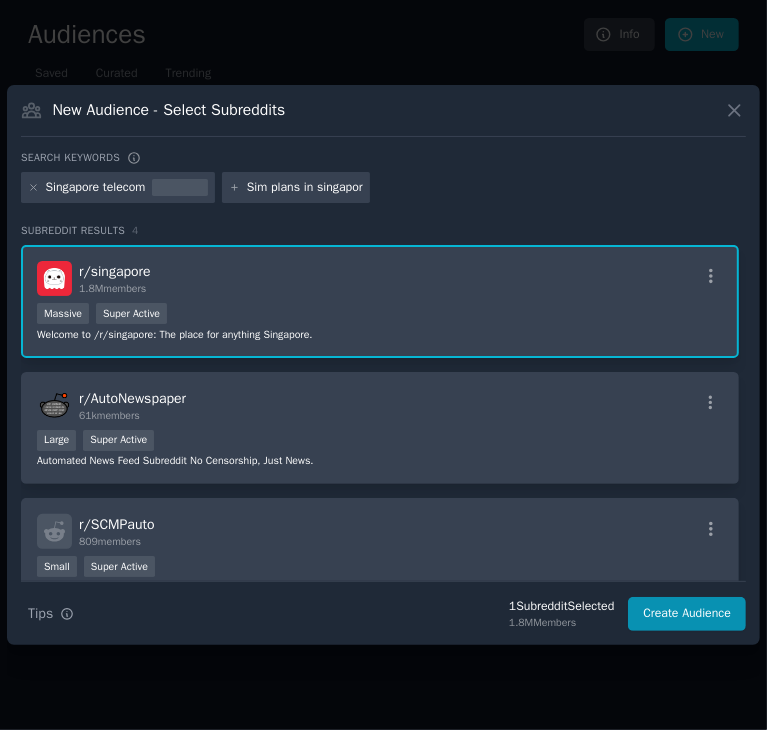 type on "Sim plans in singapore" 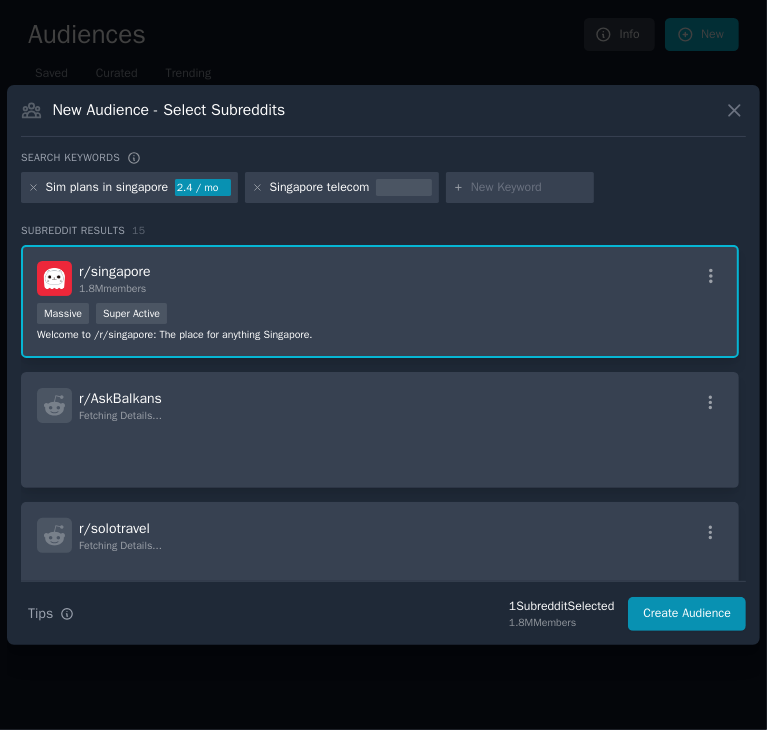 scroll, scrollTop: 200, scrollLeft: 0, axis: vertical 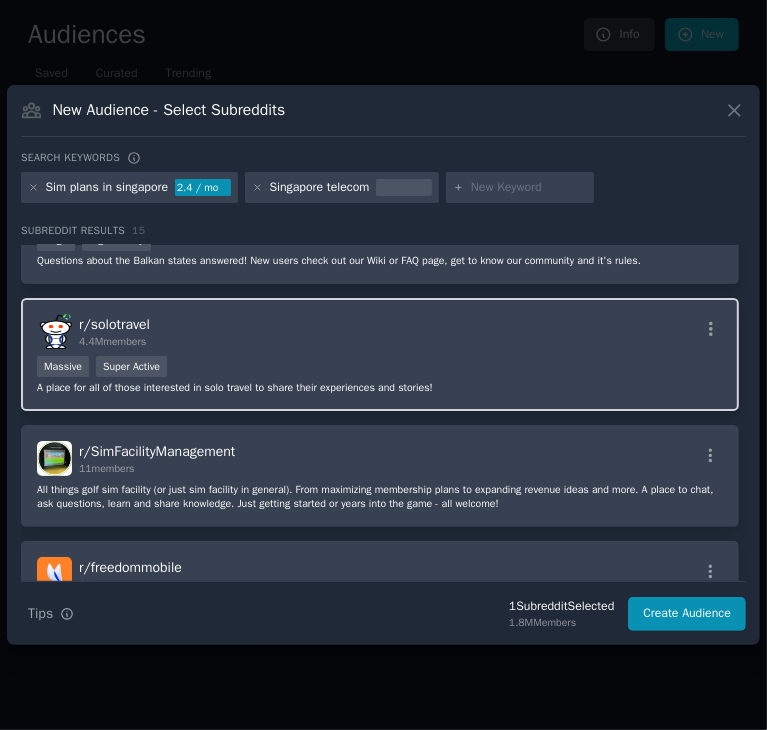 click on "Massive Super Active" at bounding box center (380, 368) 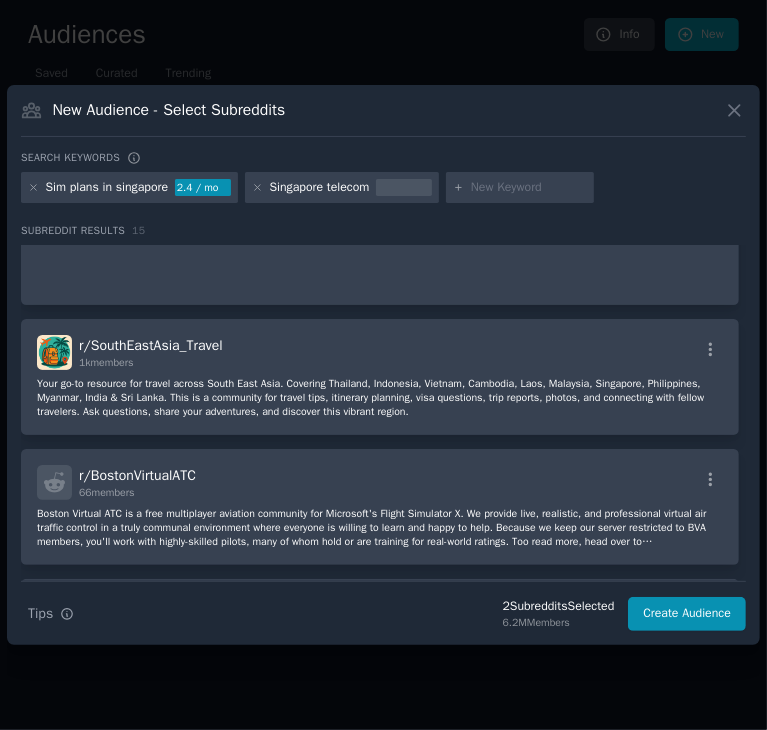 scroll, scrollTop: 1100, scrollLeft: 0, axis: vertical 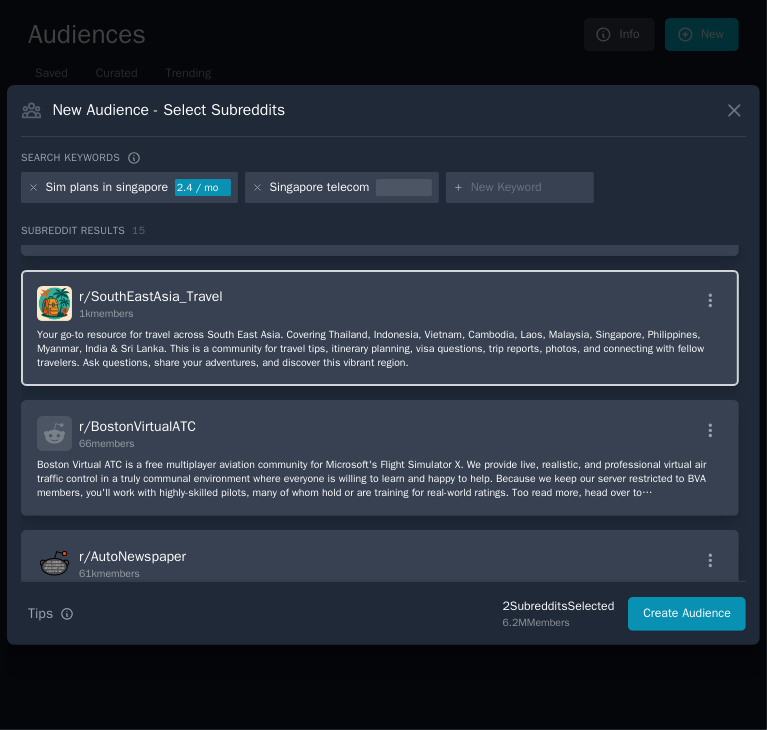 click on "Your go-to resource for travel across South East Asia.
Covering Thailand, Indonesia, Vietnam, Cambodia, Laos, Malaysia, Singapore, Philippines, Myanmar, India & Sri Lanka.
This is a community for travel tips, itinerary planning, visa questions, trip reports, photos, and connecting with fellow travelers.
Ask questions, share your adventures, and discover this vibrant region." 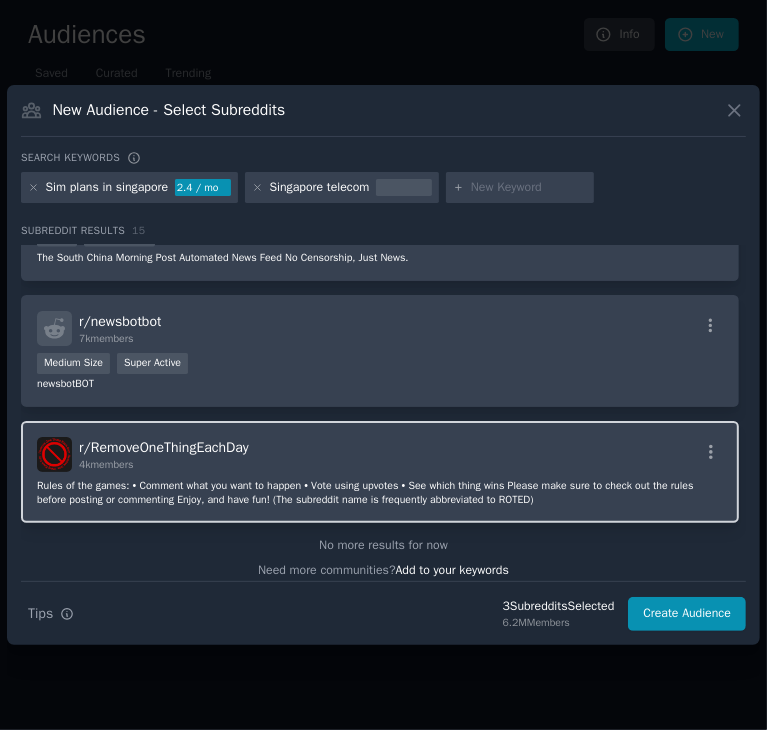scroll, scrollTop: 988, scrollLeft: 0, axis: vertical 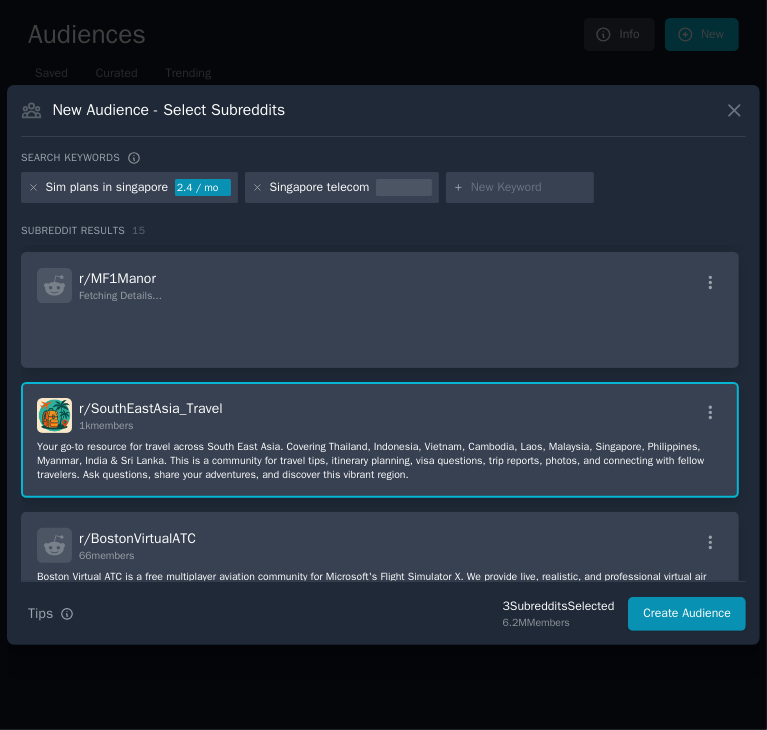 click at bounding box center (529, 188) 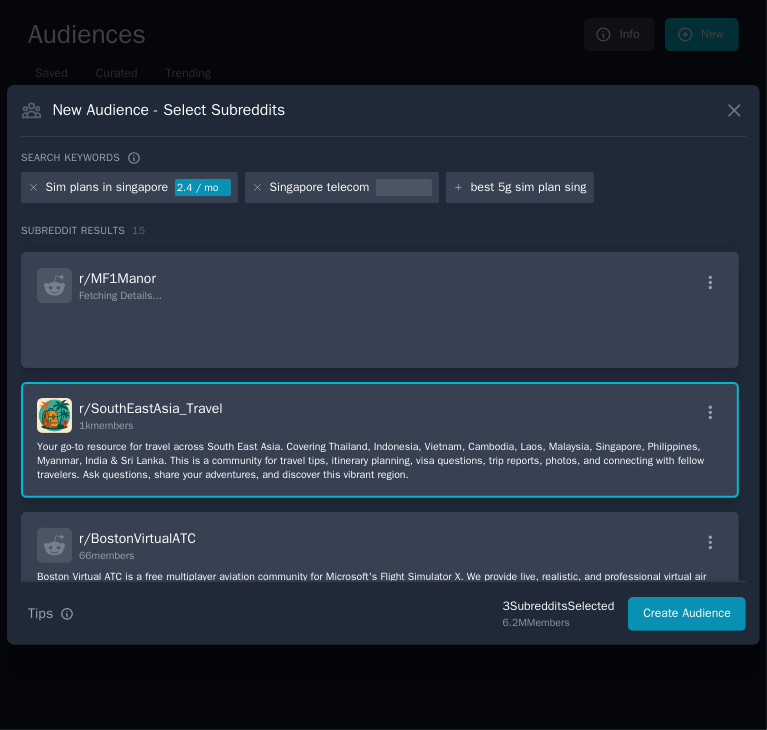 scroll, scrollTop: 0, scrollLeft: 0, axis: both 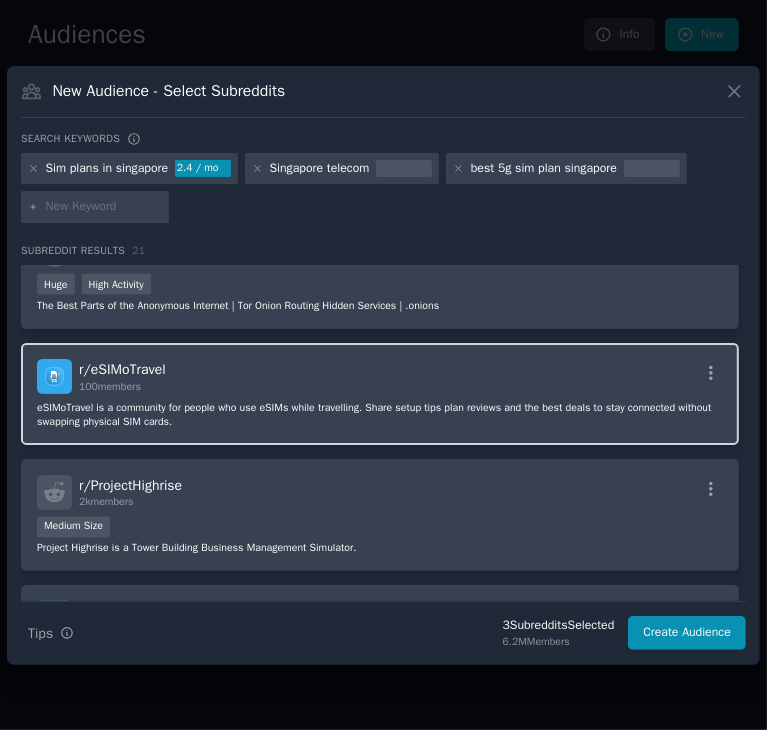 click on "r/ eSIMoTravel 100  members eSIMoTravel is a community for people who use eSIMs while travelling. Share setup tips plan reviews and the best deals to stay connected without swapping physical SIM cards." at bounding box center [380, 394] 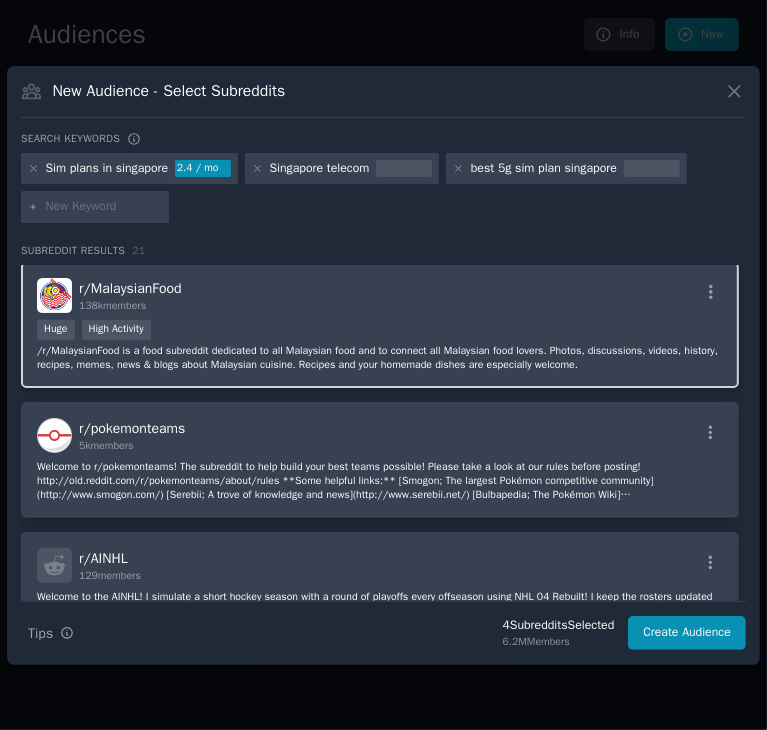 scroll, scrollTop: 2094, scrollLeft: 0, axis: vertical 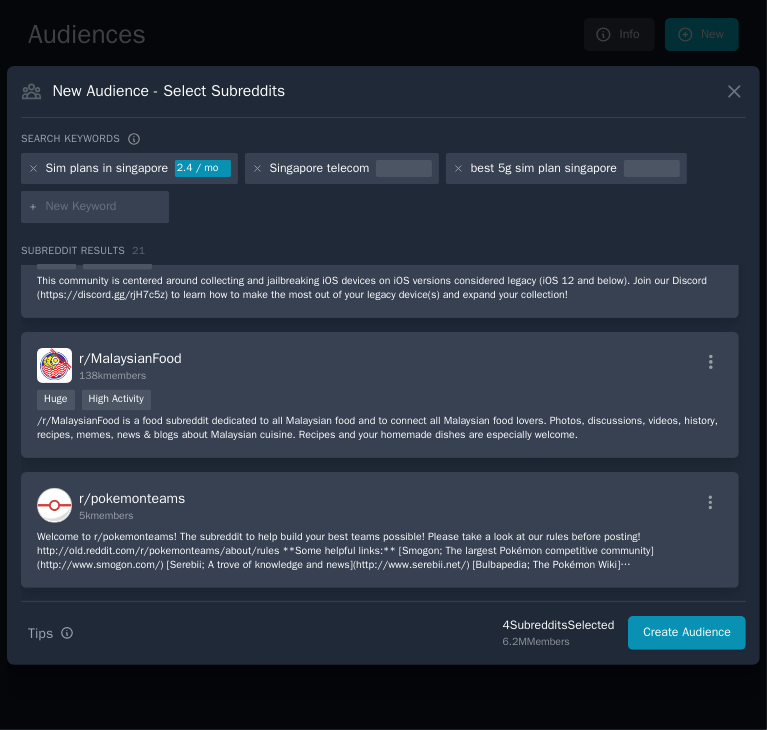 click at bounding box center (104, 207) 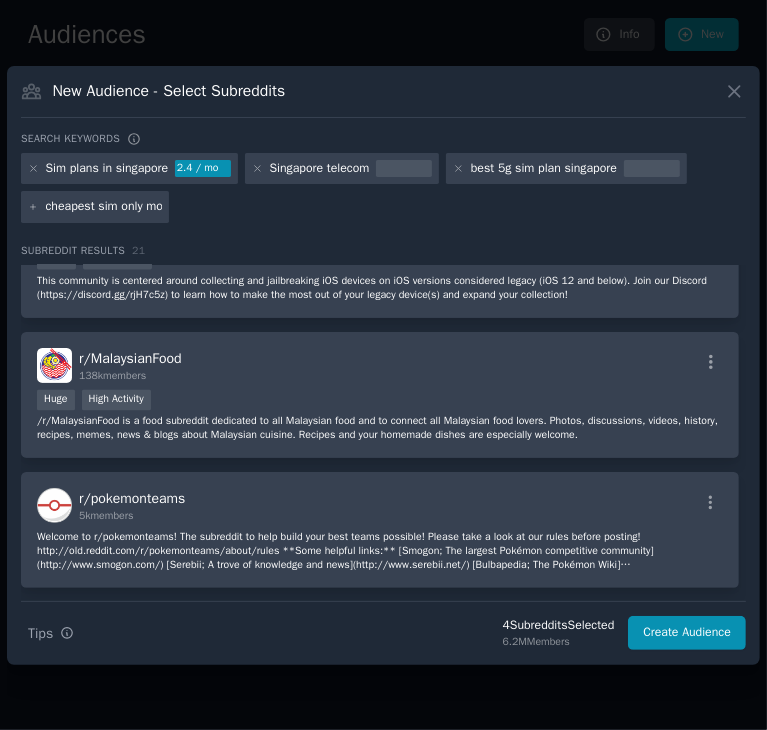 scroll, scrollTop: 0, scrollLeft: 100, axis: horizontal 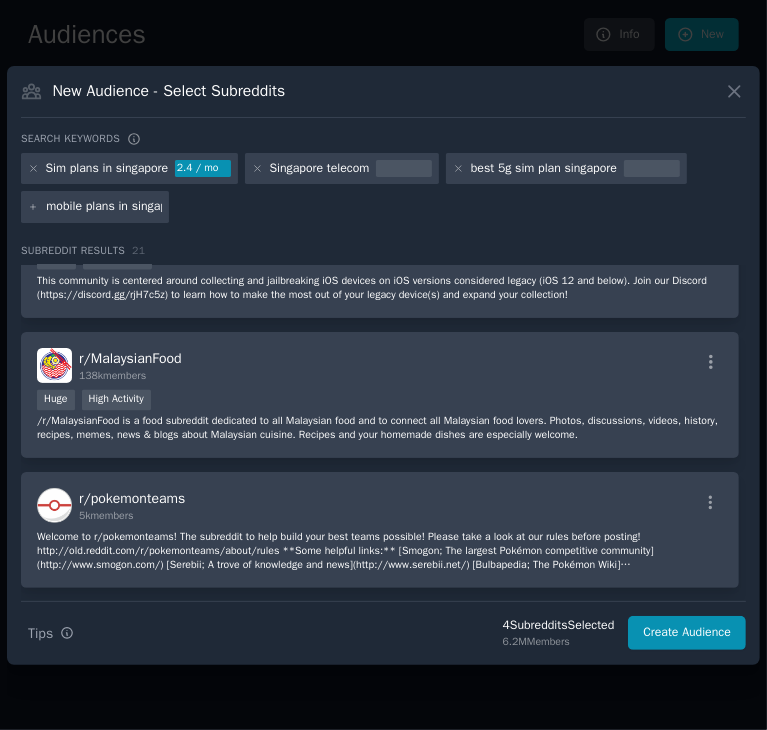 type 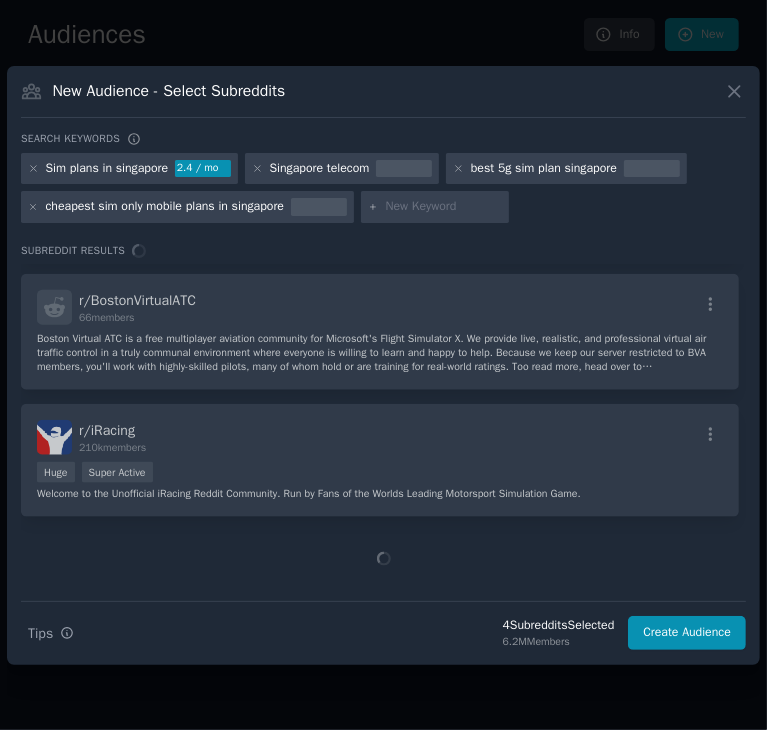 scroll, scrollTop: 0, scrollLeft: 0, axis: both 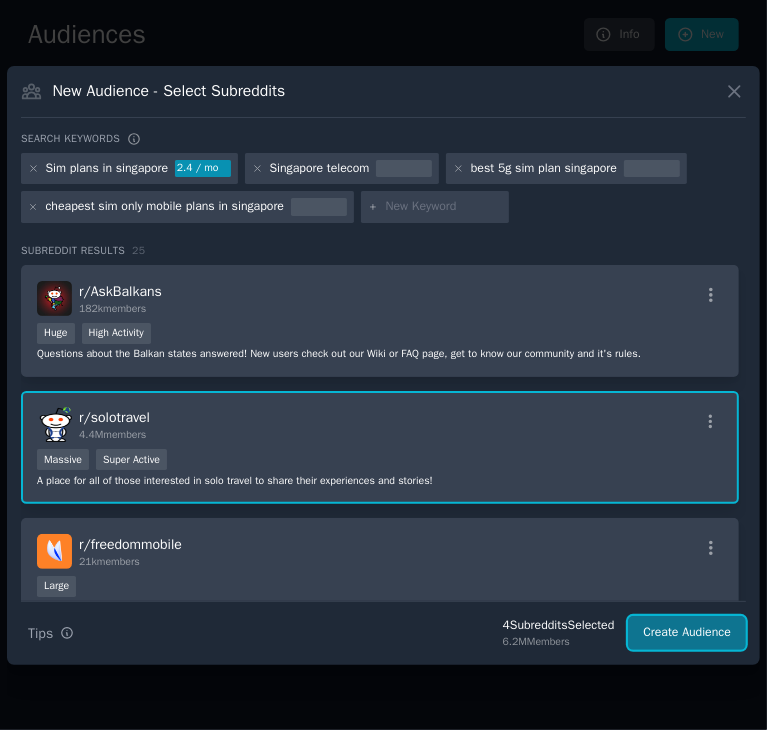 click on "Create Audience" at bounding box center [687, 633] 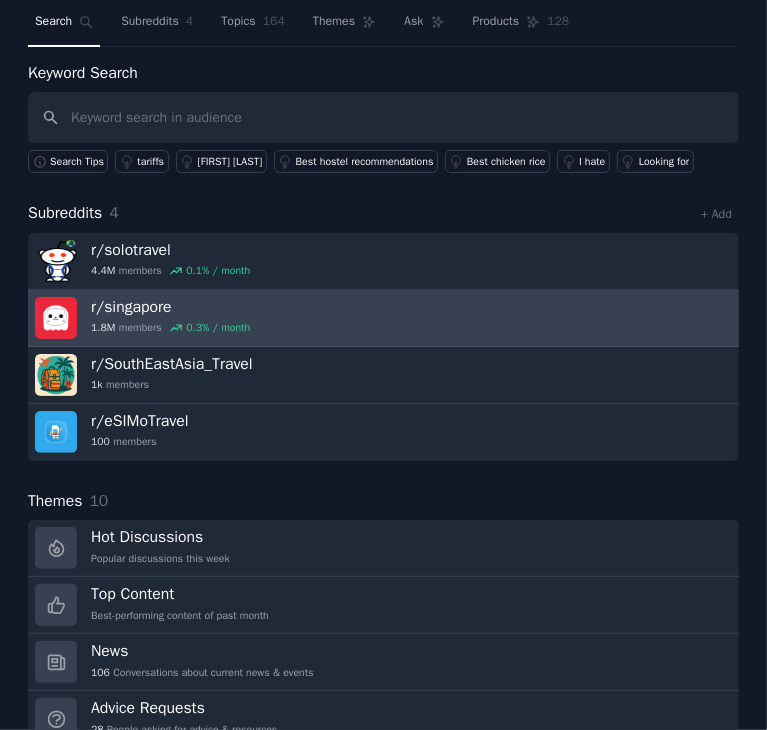 scroll, scrollTop: 0, scrollLeft: 0, axis: both 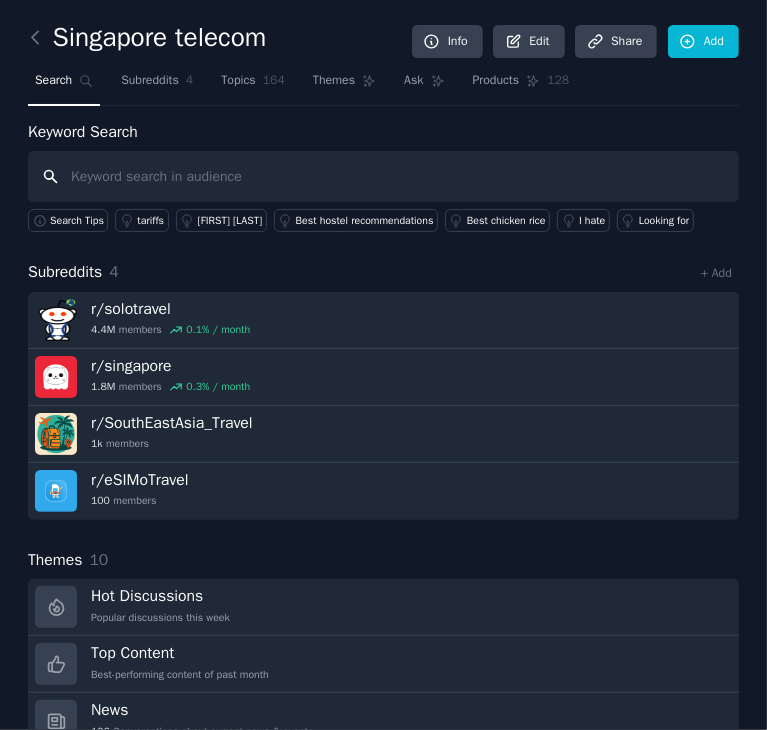 click at bounding box center (383, 176) 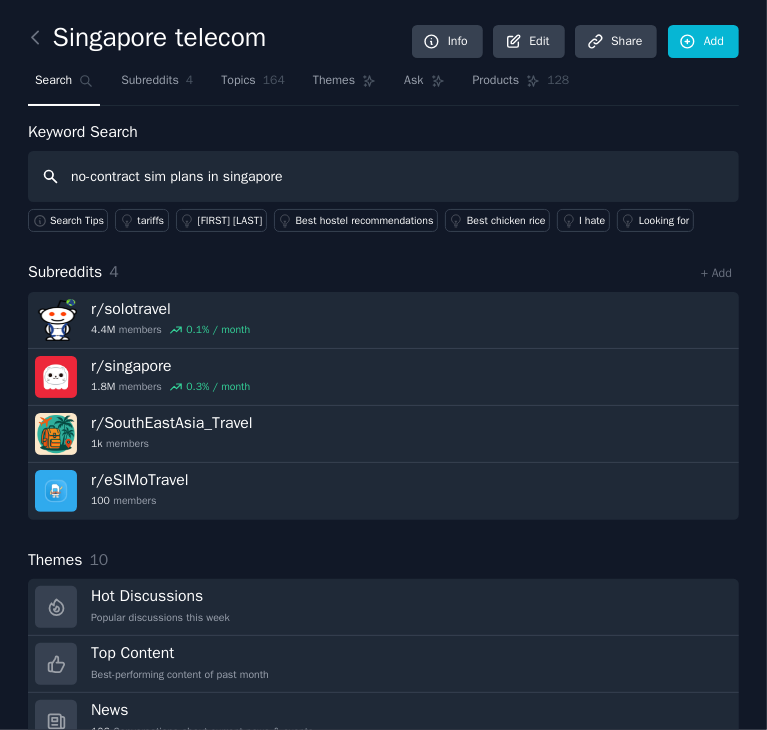 type on "no-contract sim plans in singapore" 